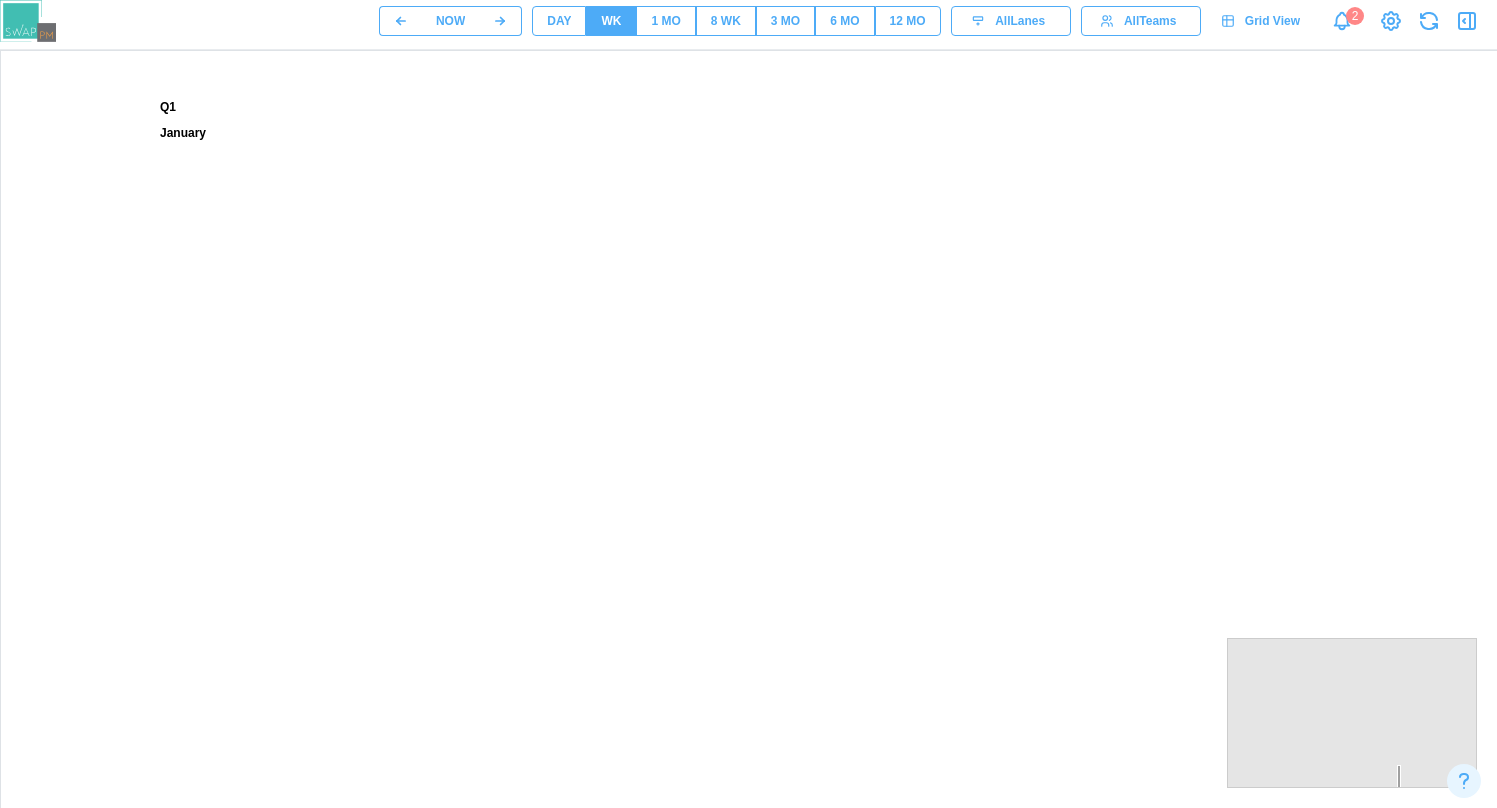 scroll, scrollTop: 0, scrollLeft: 0, axis: both 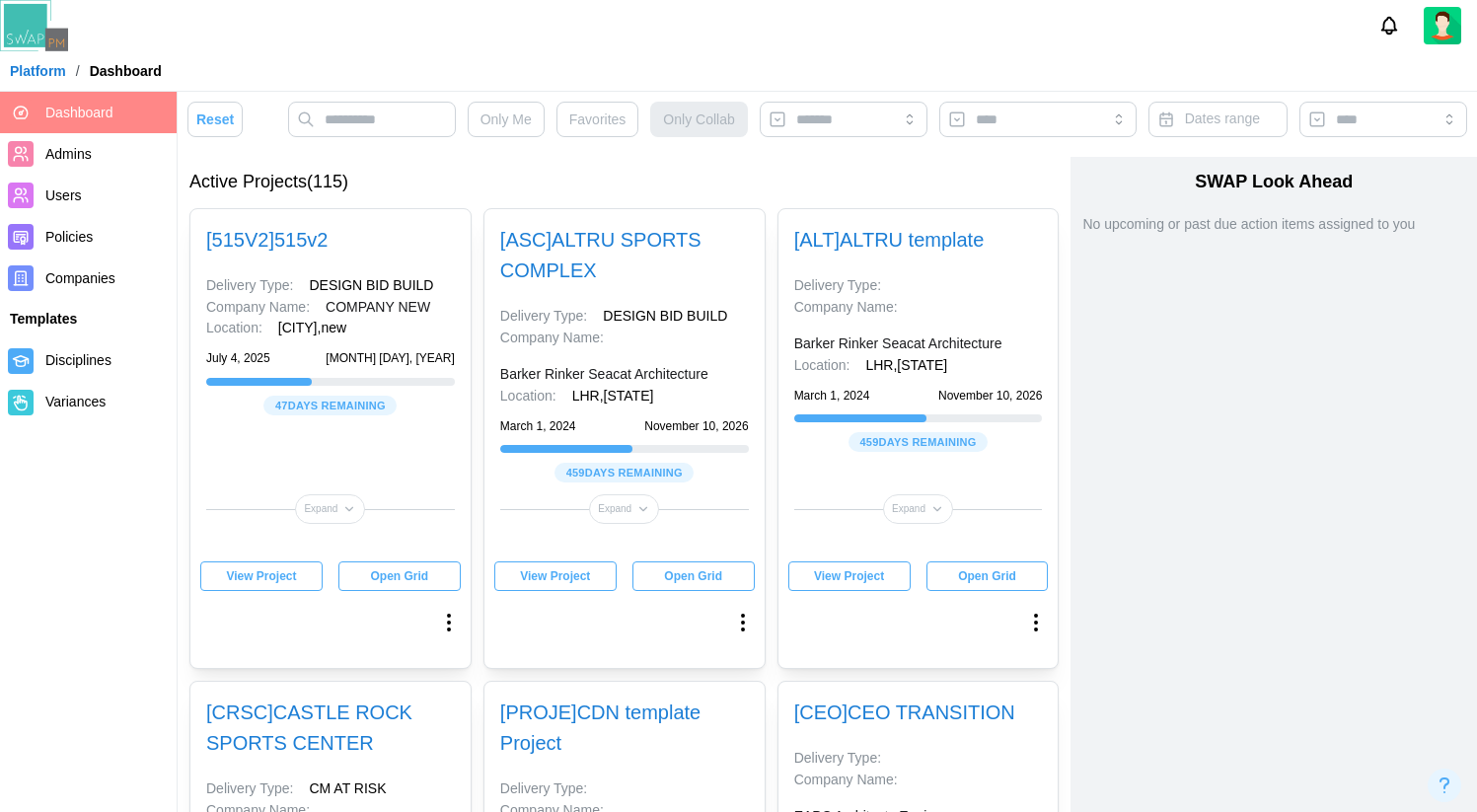 click on "View Project" at bounding box center (554, 576) 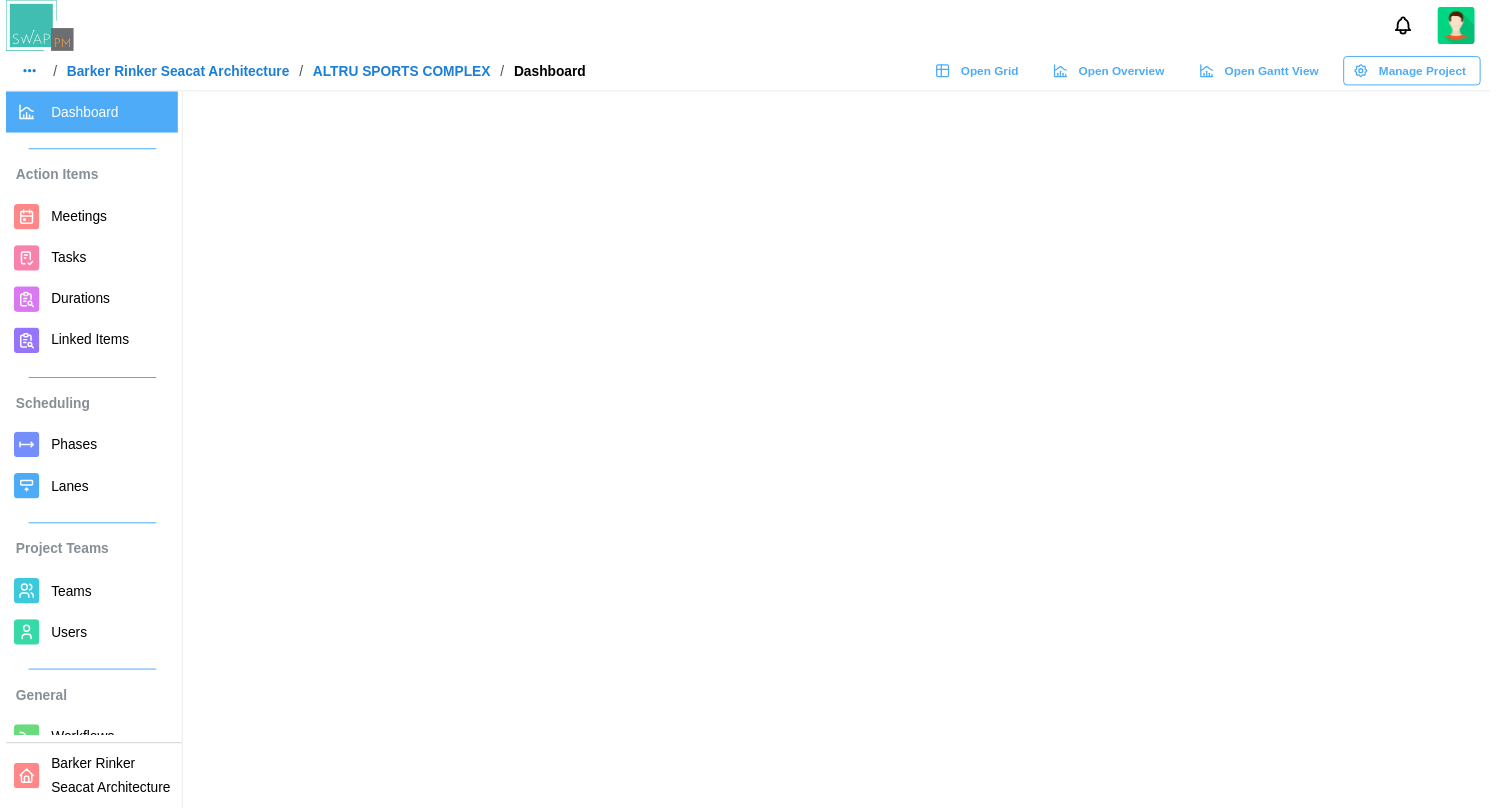 scroll, scrollTop: 0, scrollLeft: 0, axis: both 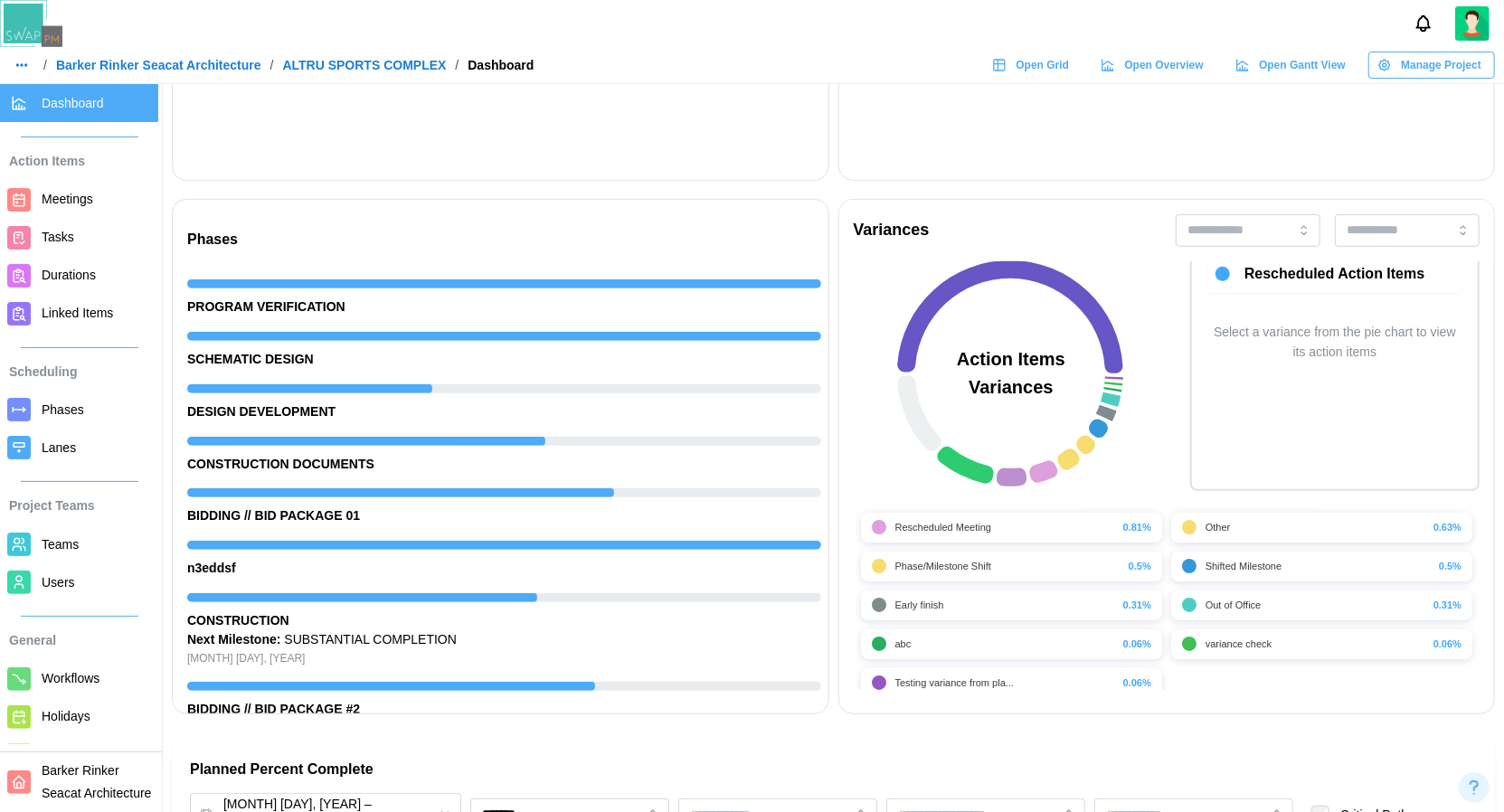 click on "Phase/Milestone Shift 0.5%" at bounding box center [1011, 566] 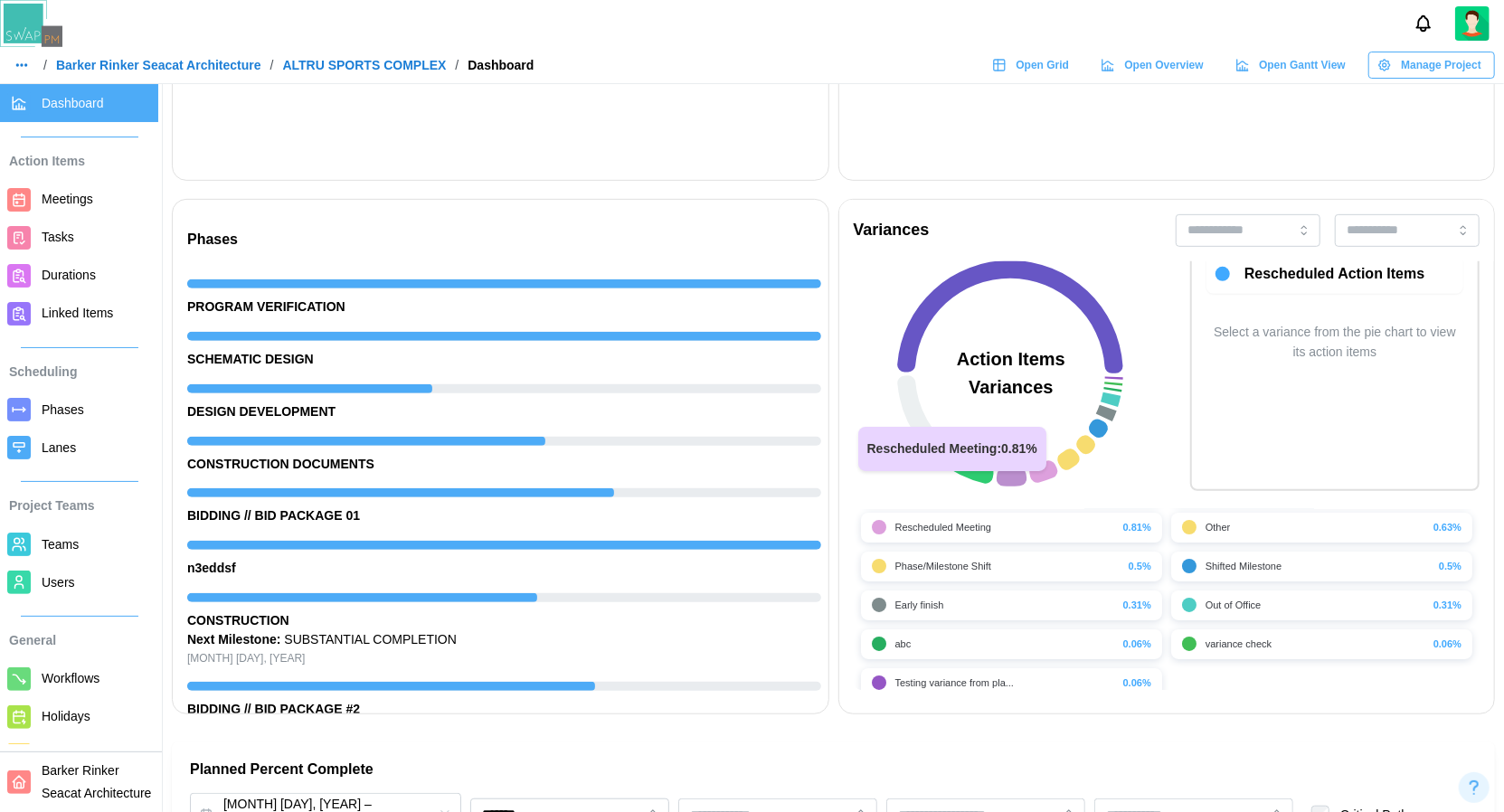 click 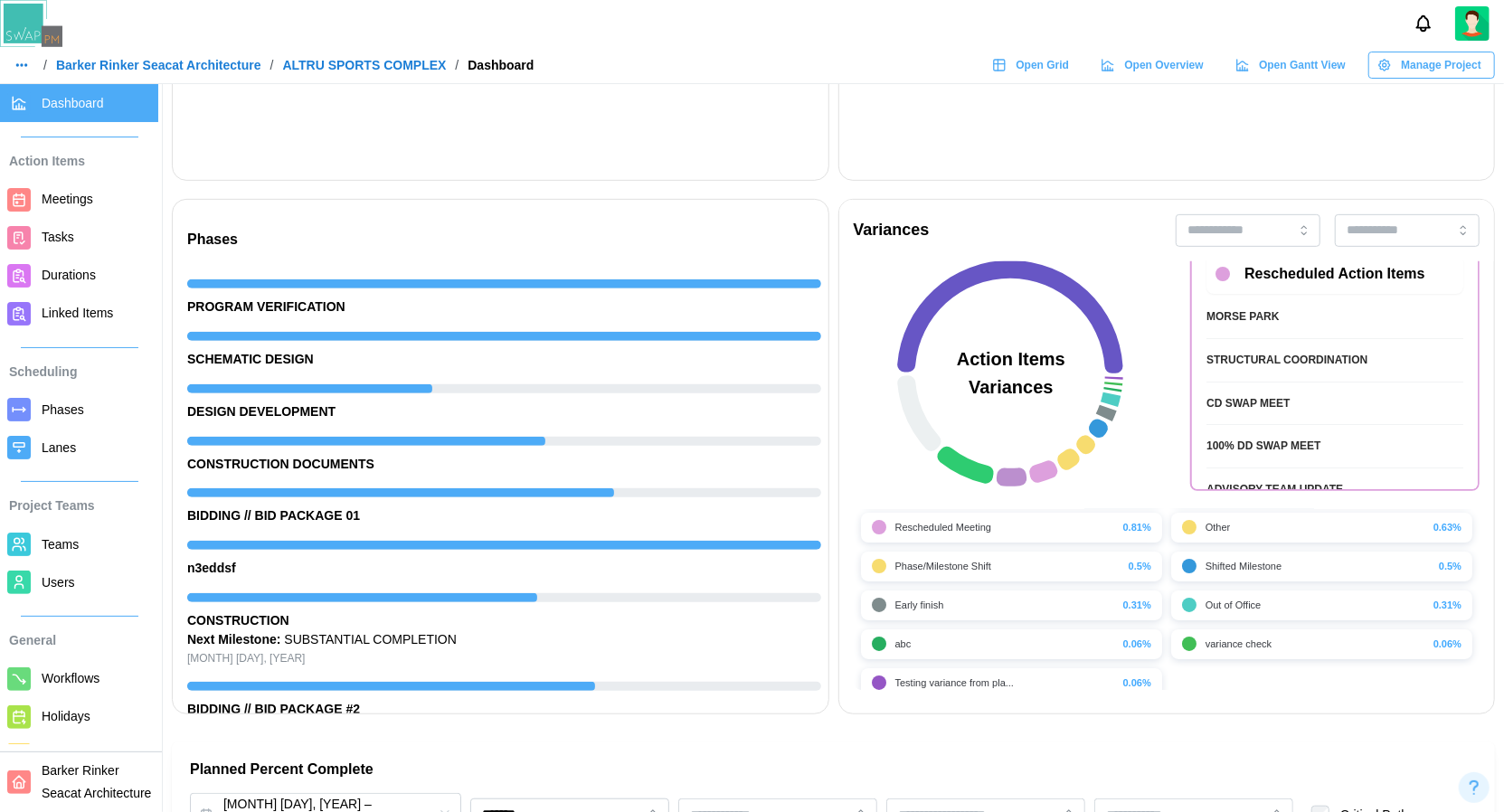 scroll, scrollTop: 38, scrollLeft: 0, axis: vertical 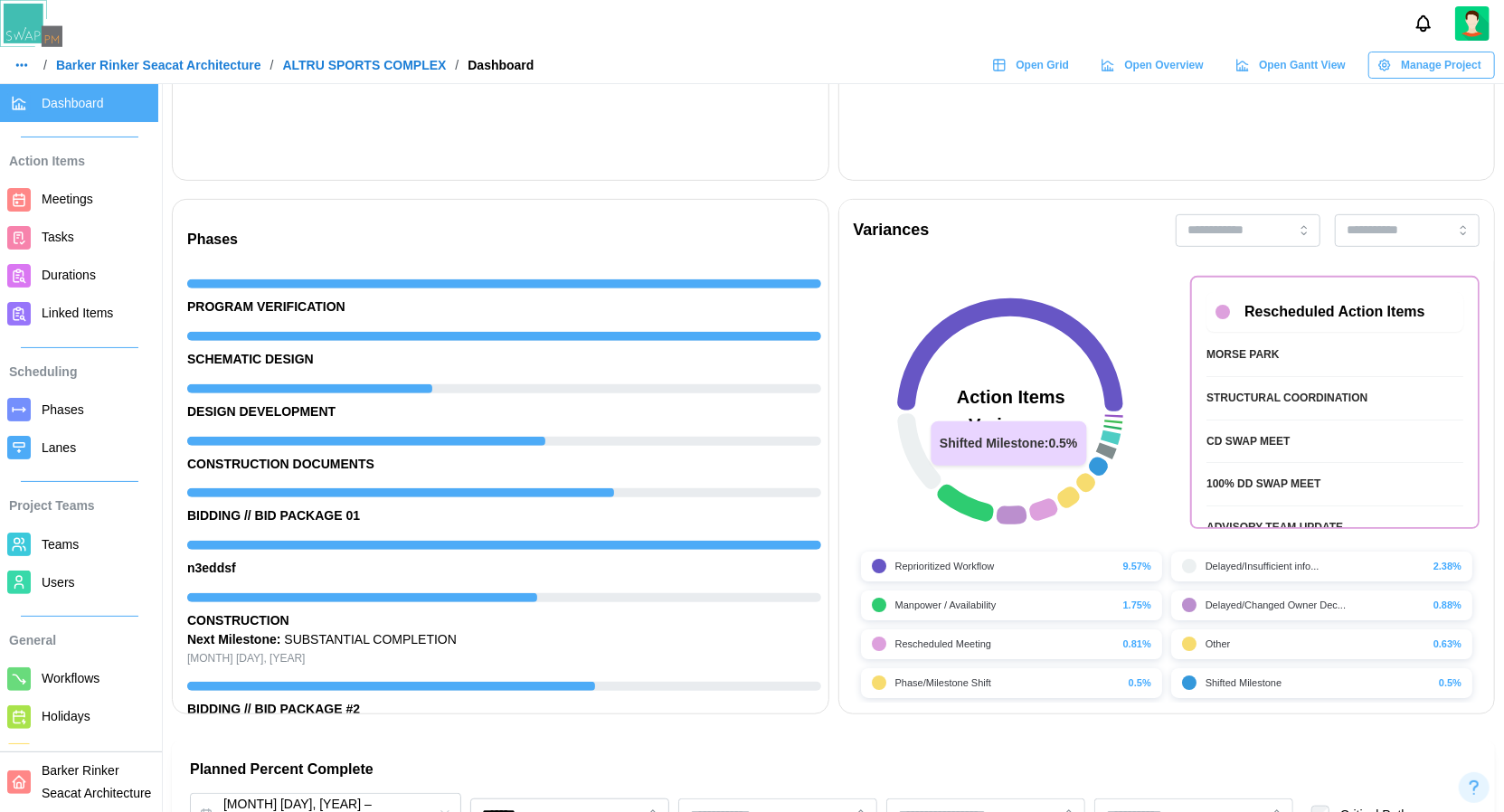 click 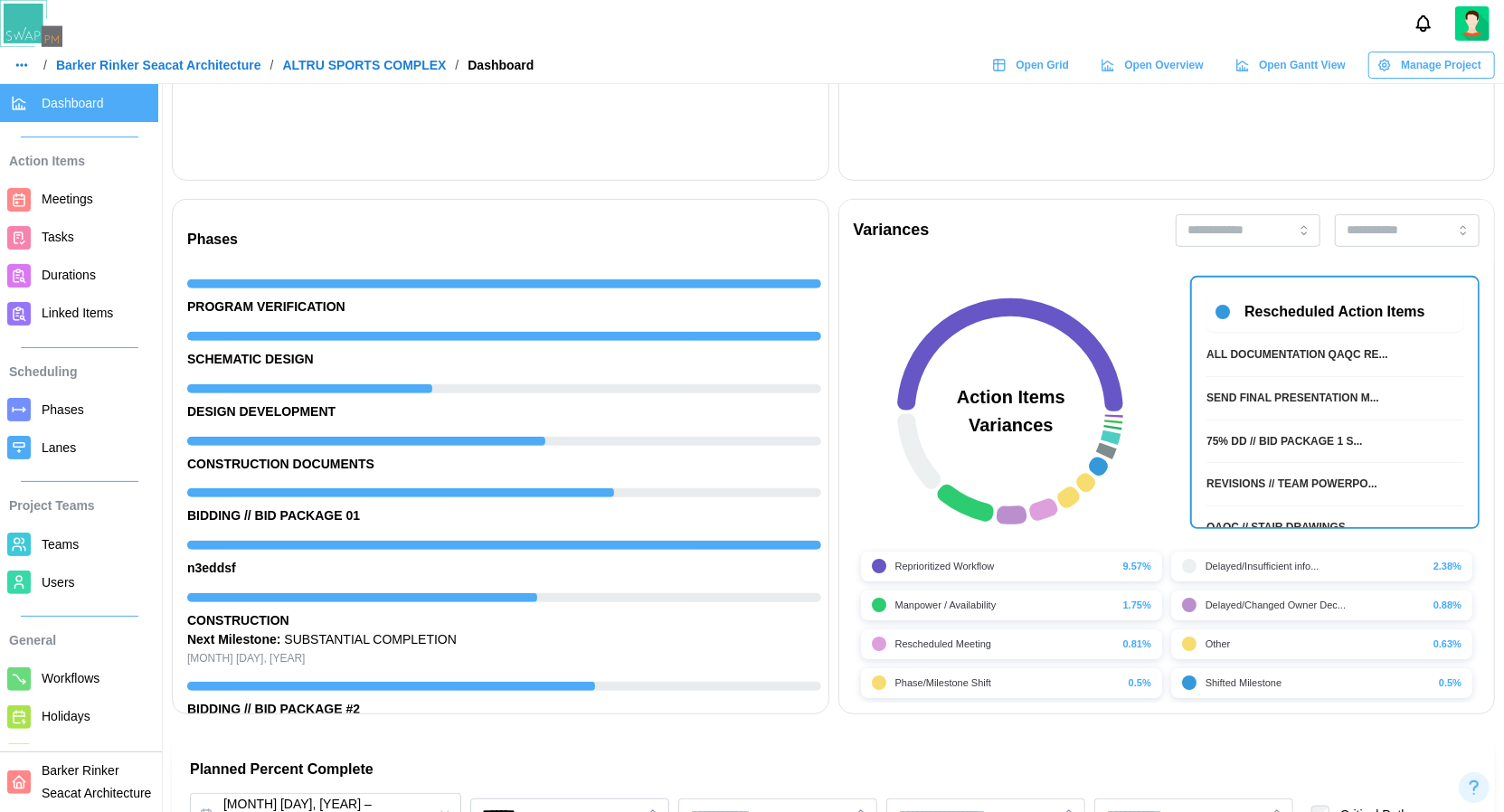click 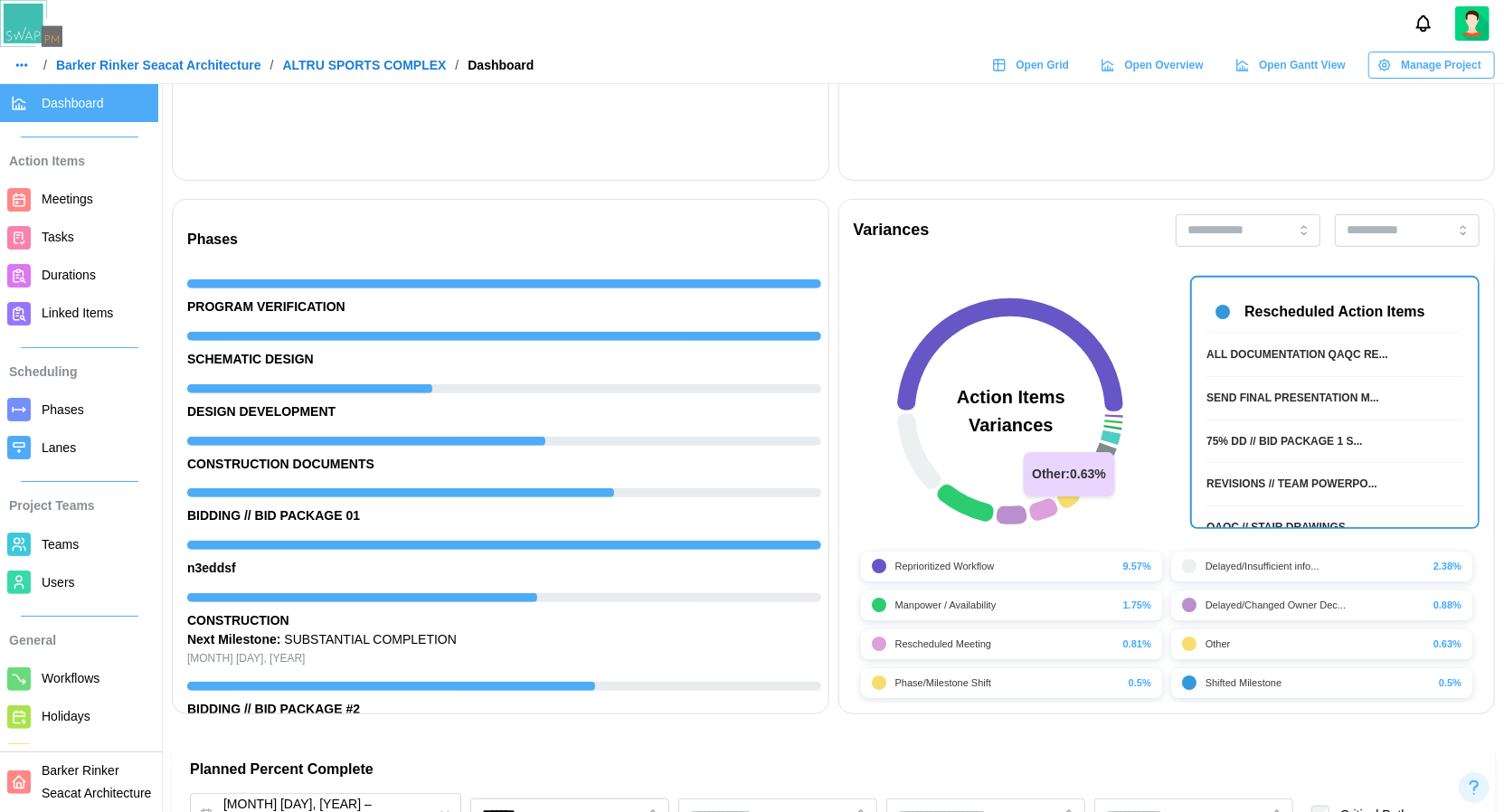 click 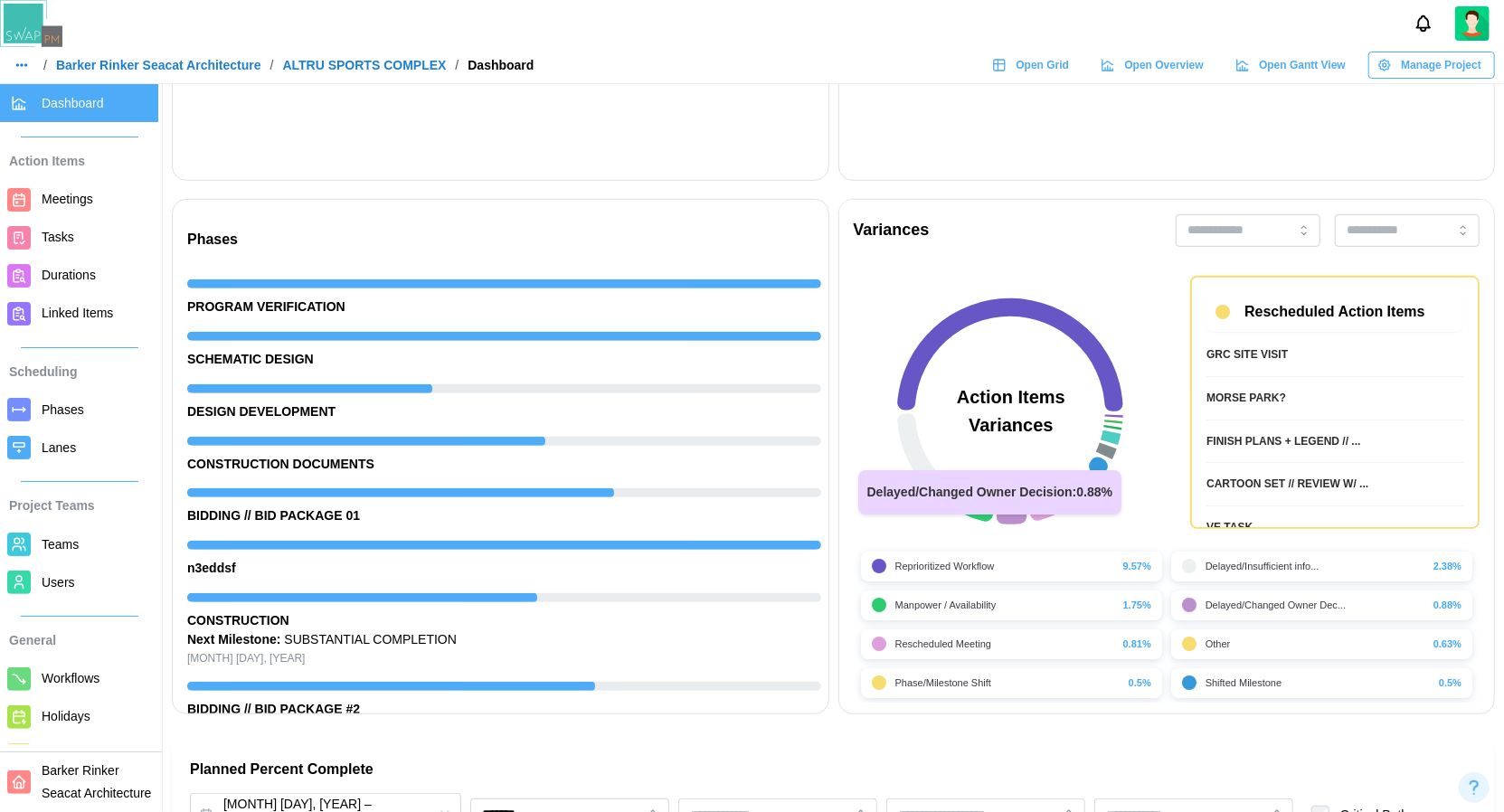 click 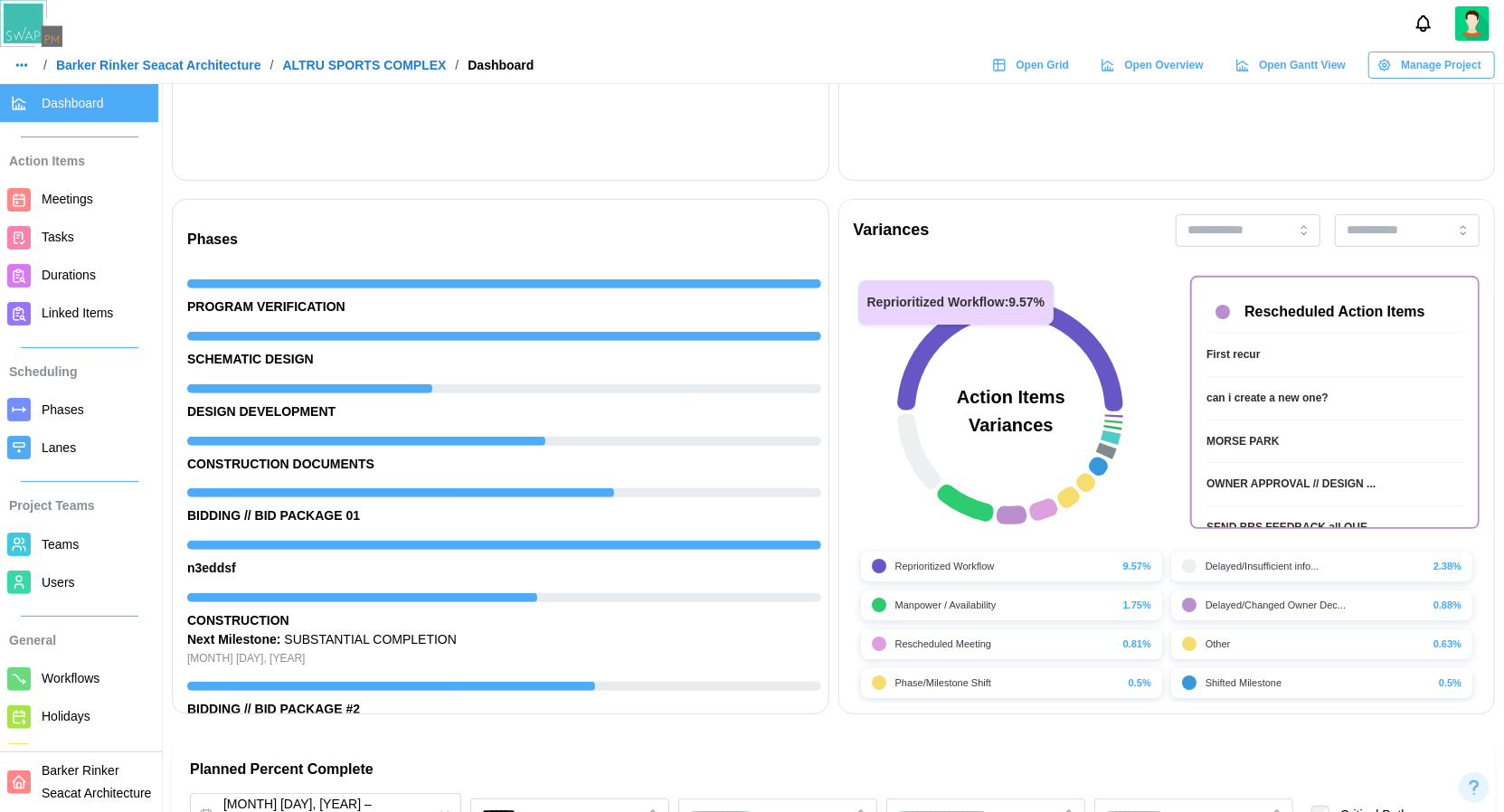 click 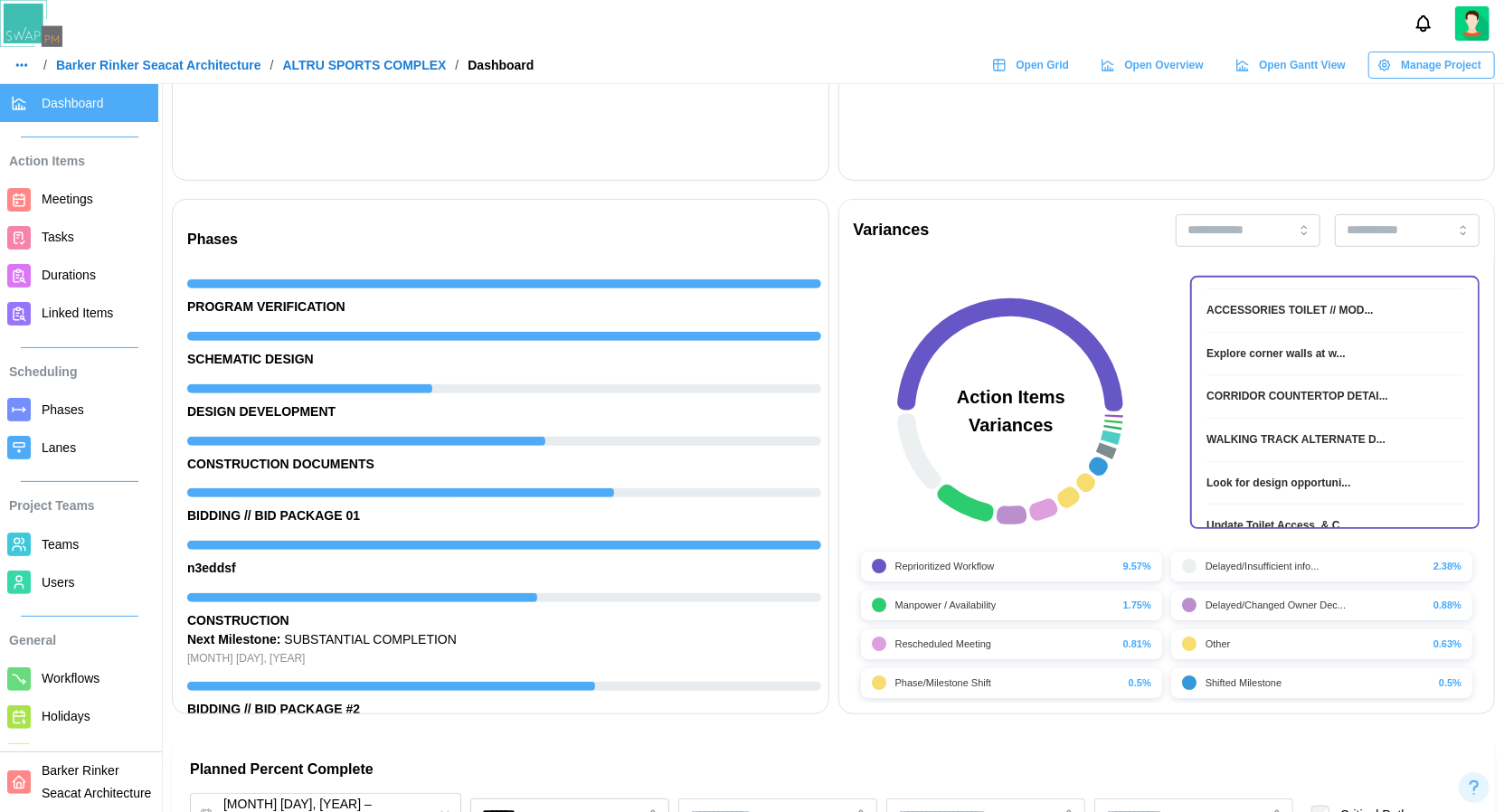 scroll, scrollTop: 0, scrollLeft: 0, axis: both 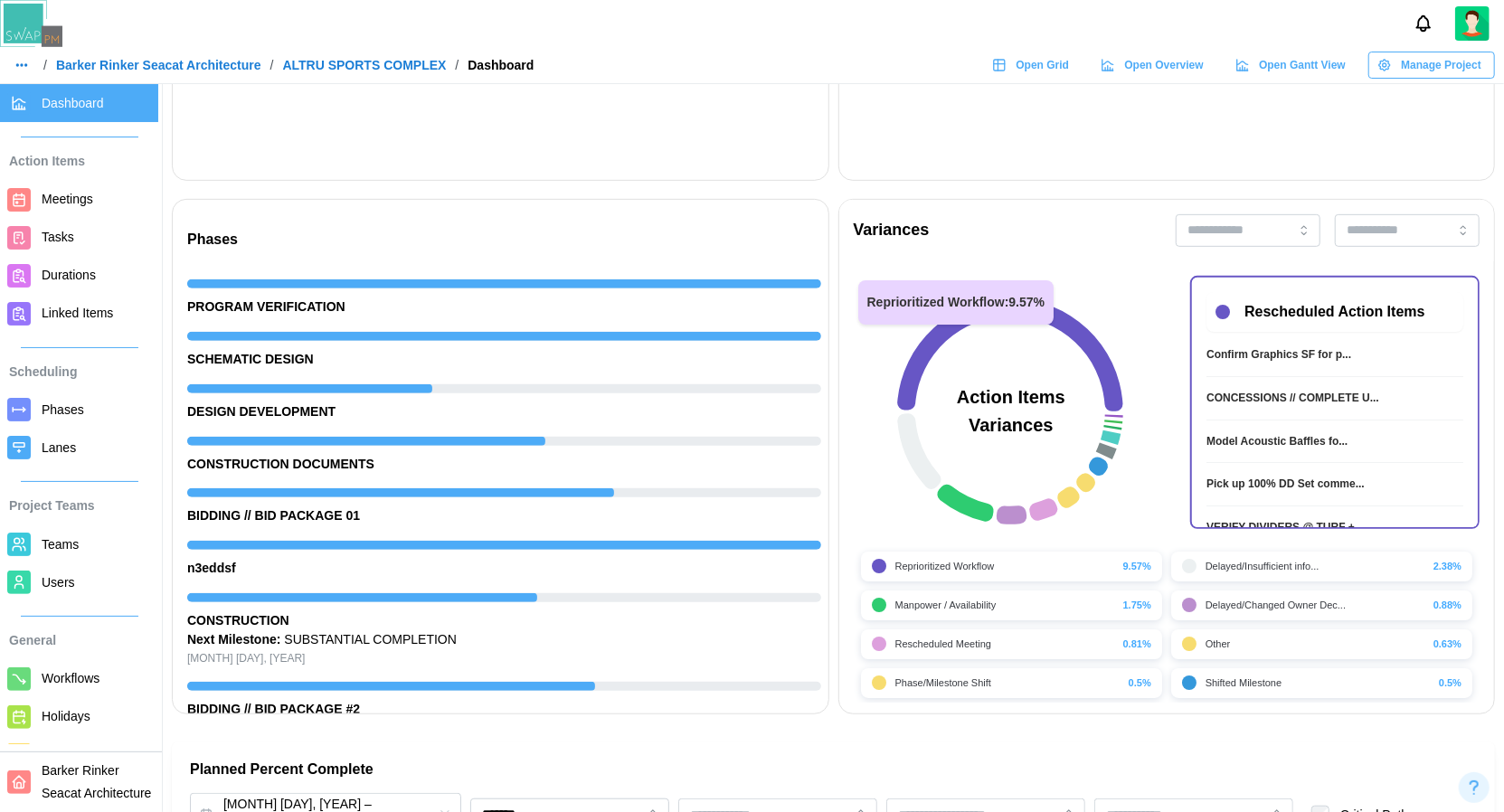 click 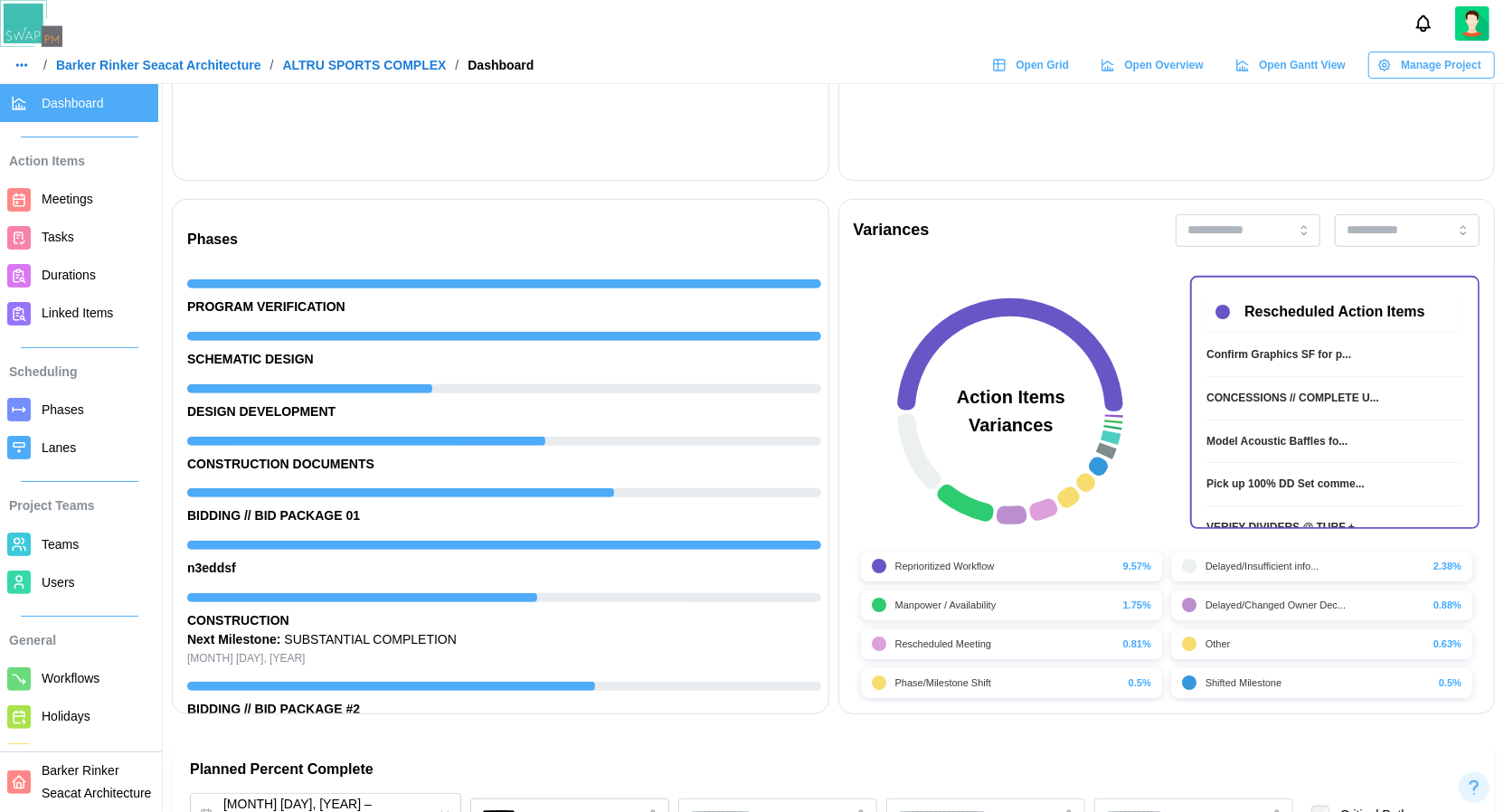 click 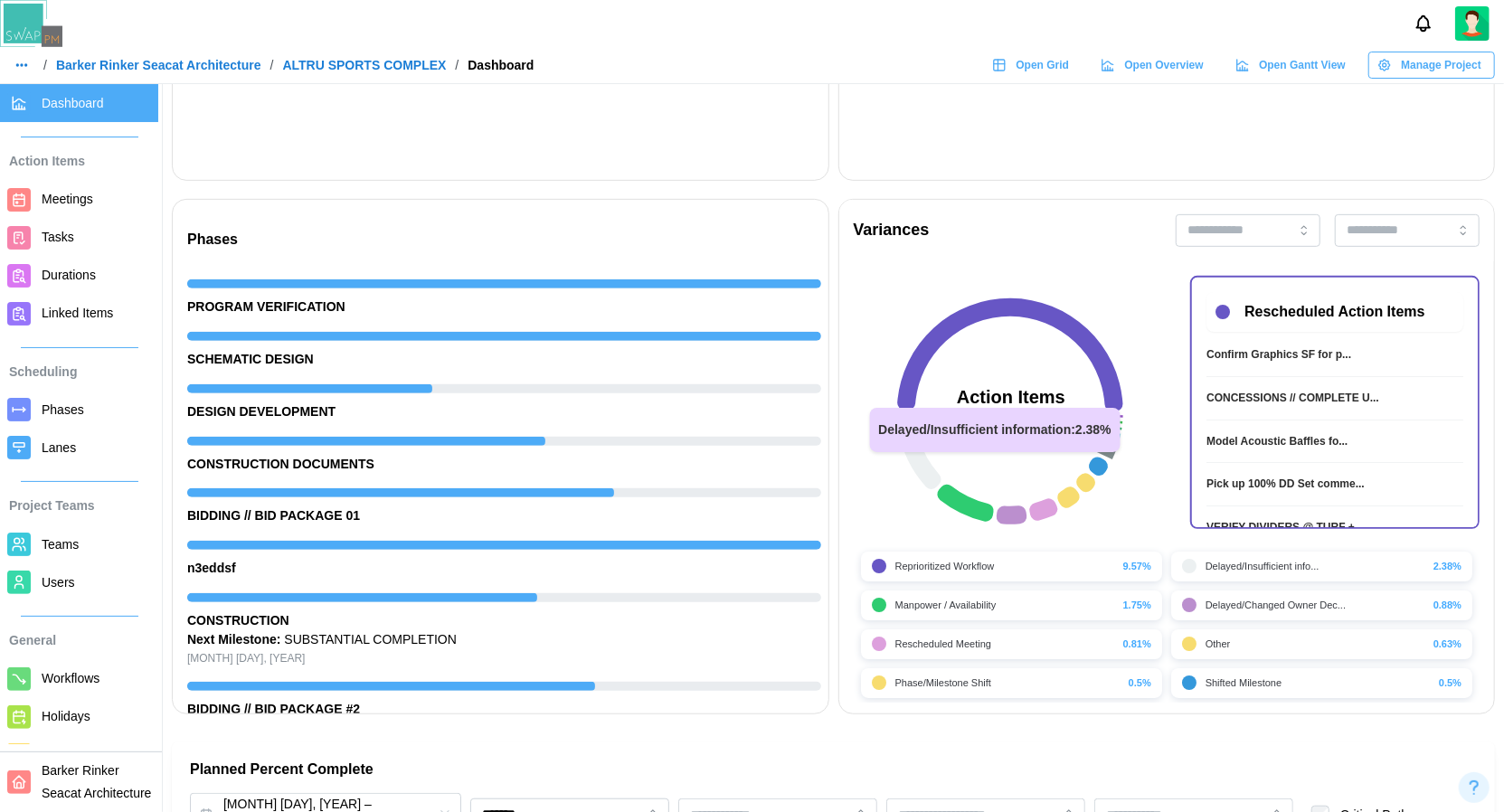 click 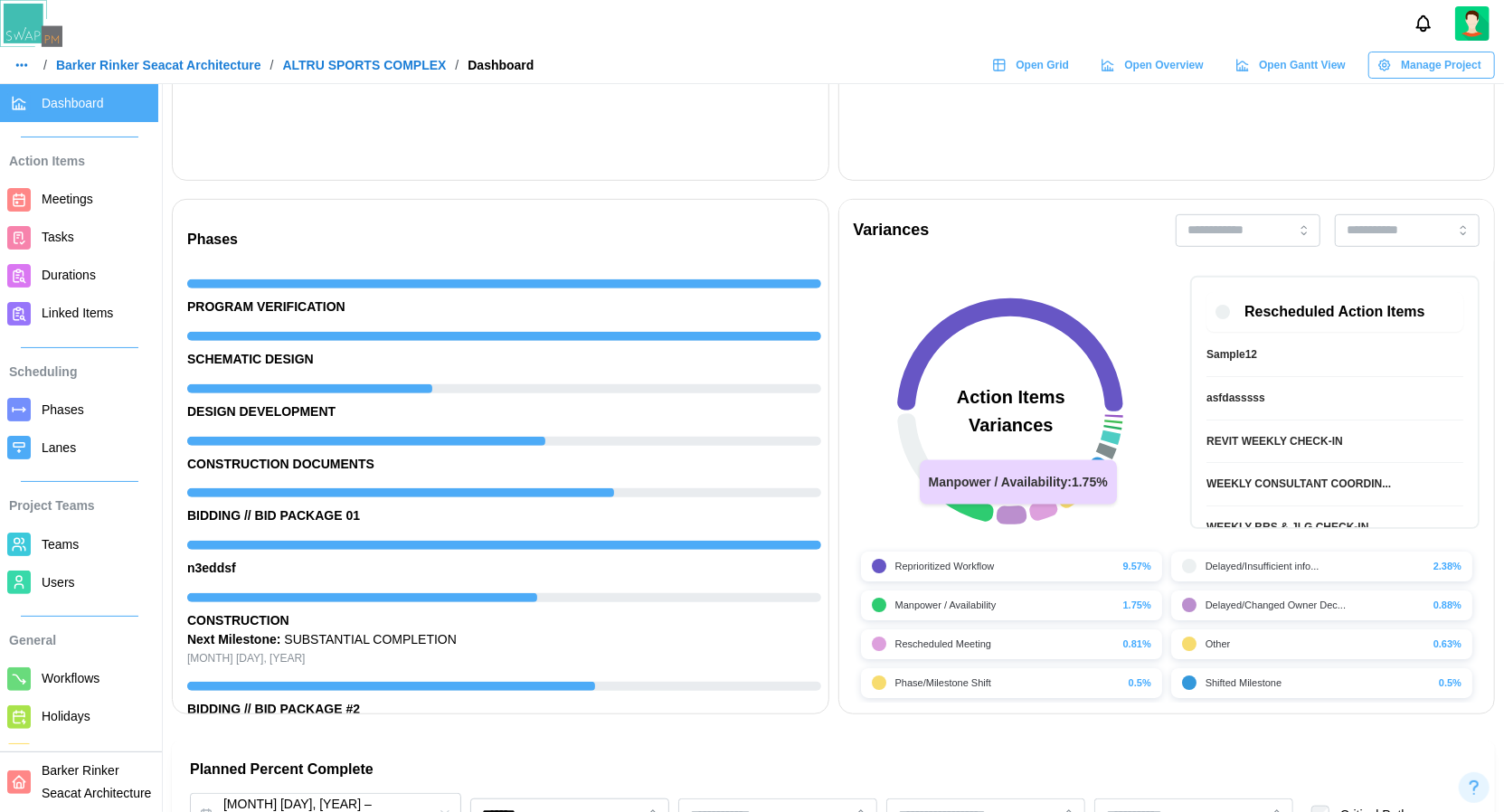 click 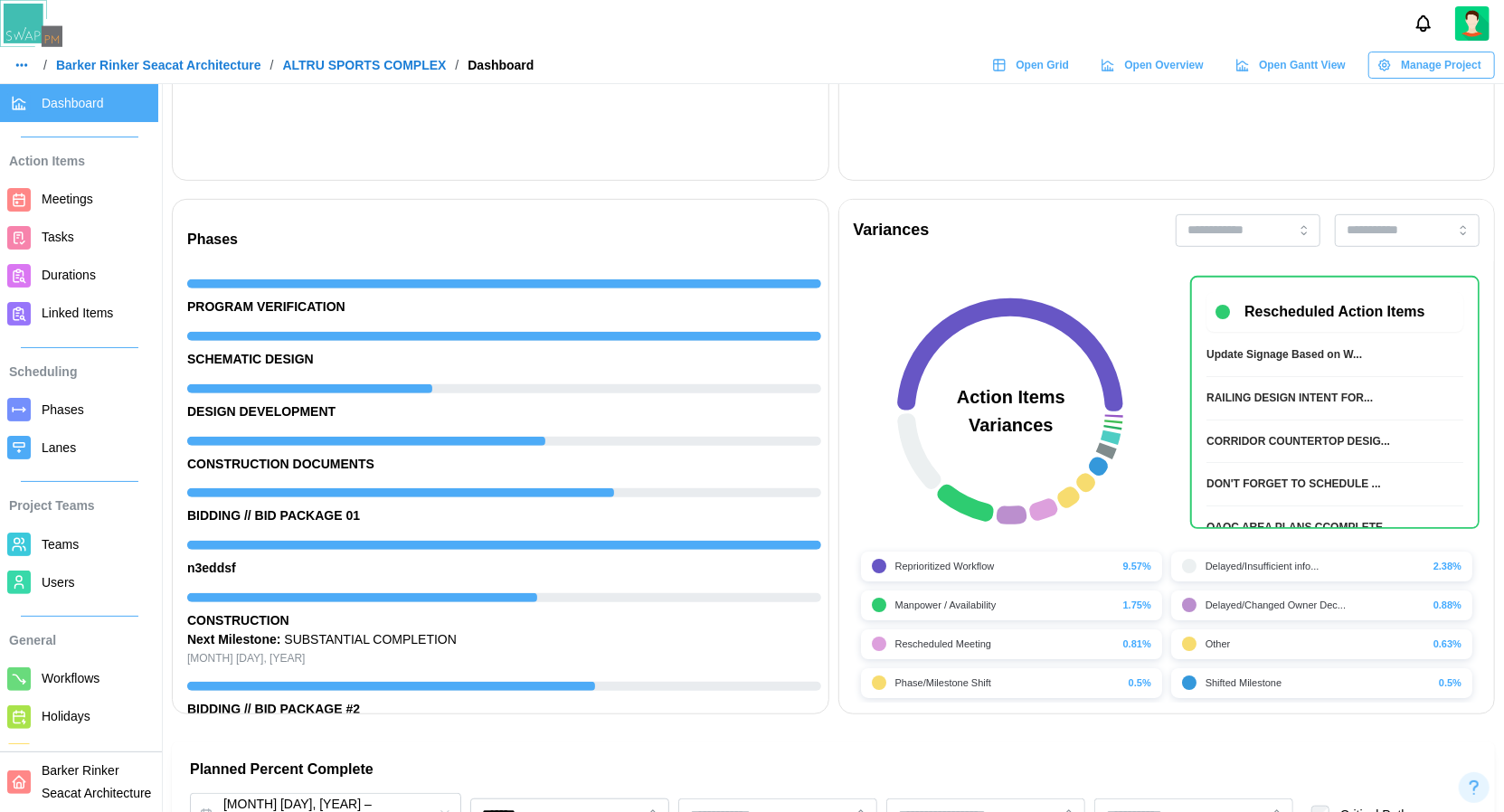 click 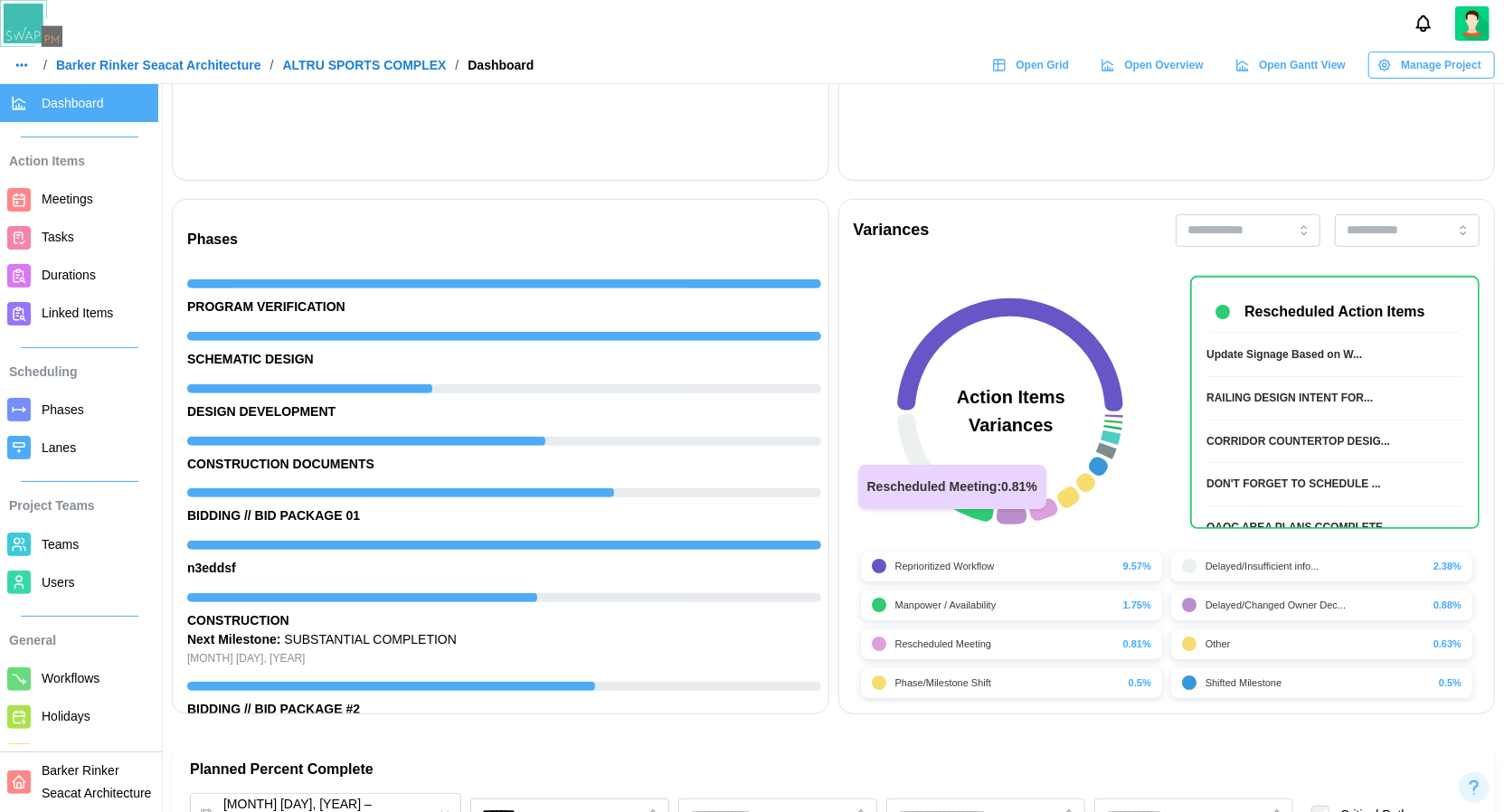 click 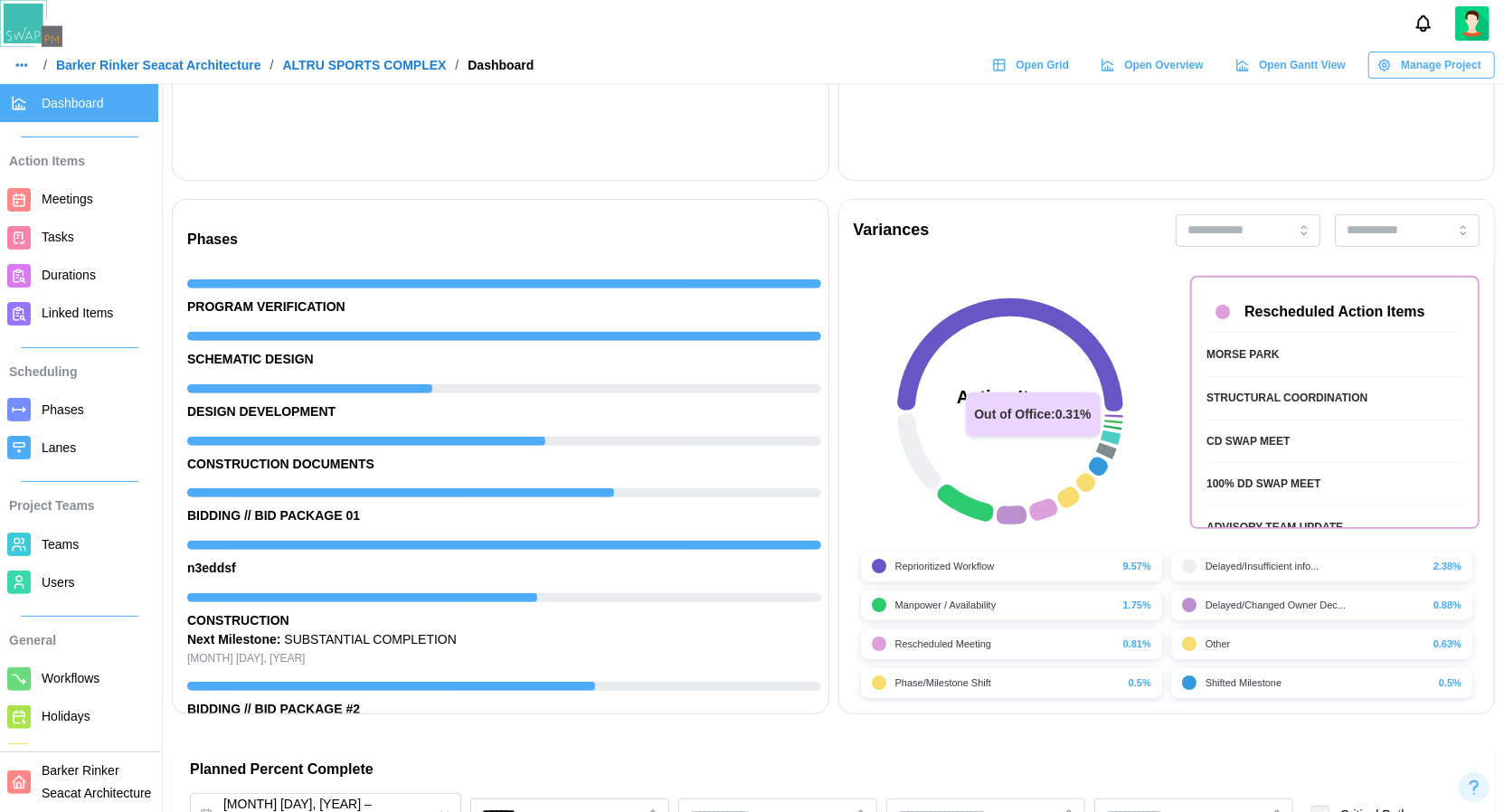 click 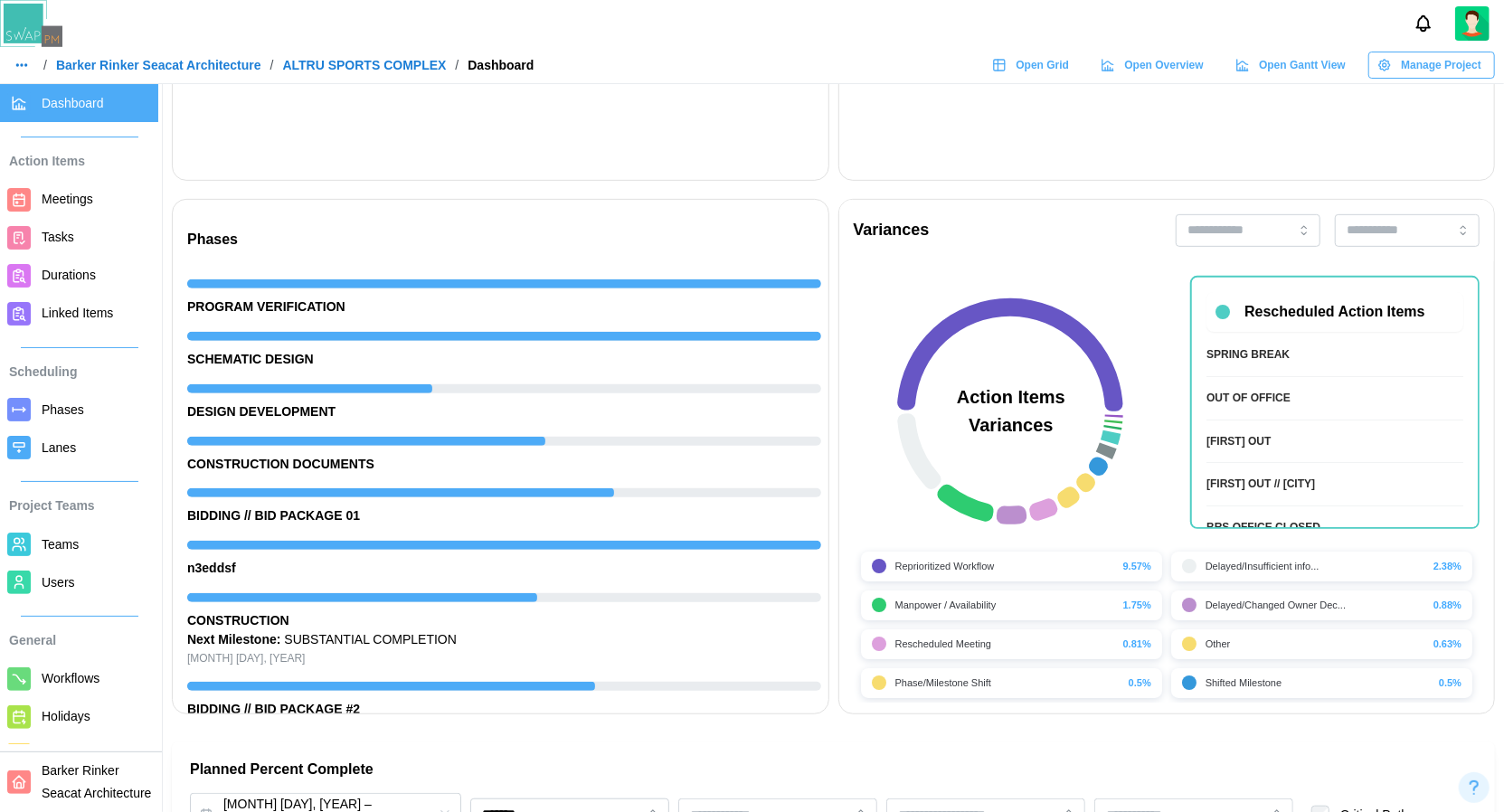 scroll, scrollTop: 23, scrollLeft: 0, axis: vertical 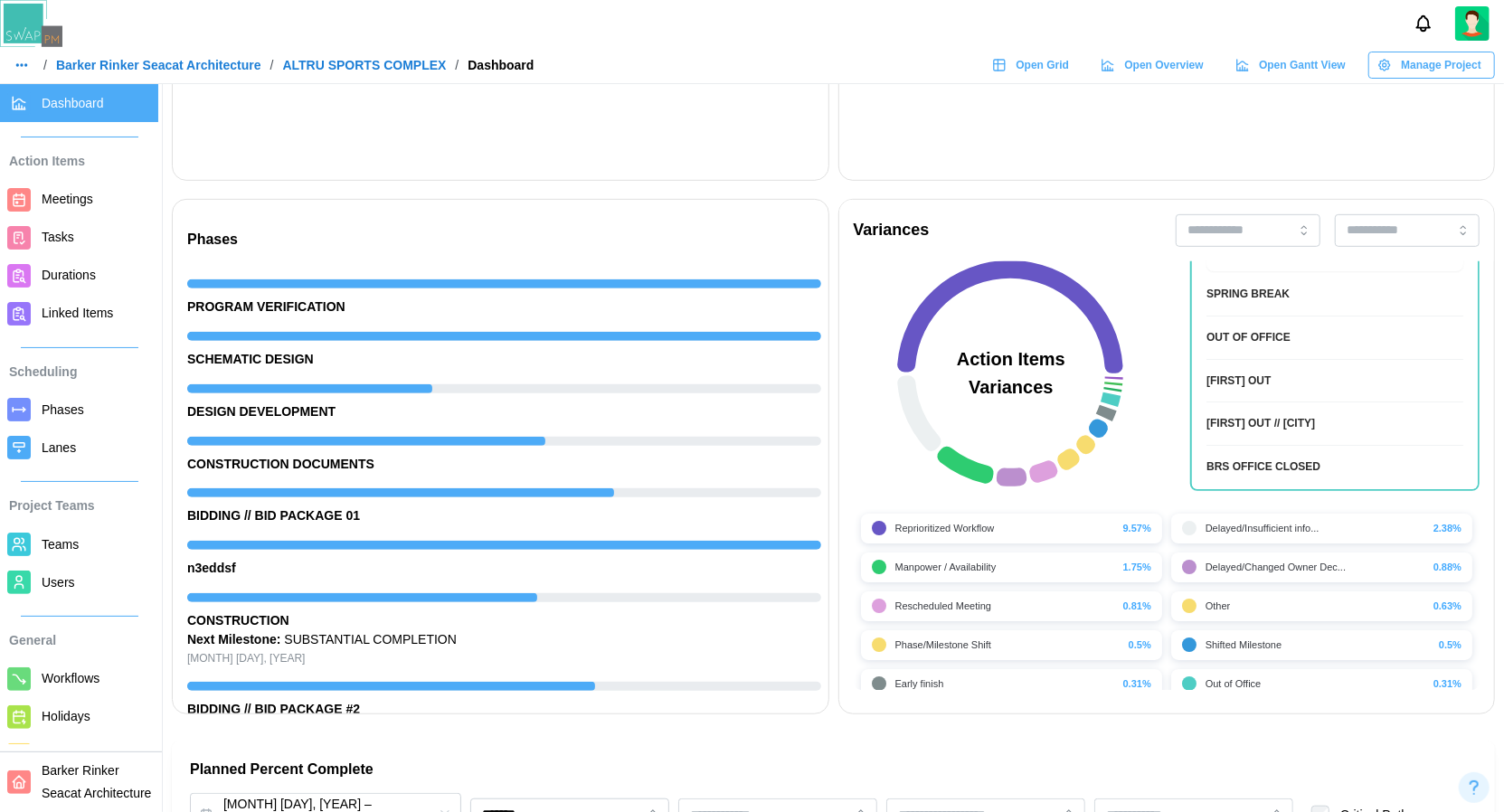 click on "Manpower / Availability 1.75%" at bounding box center [1011, 567] 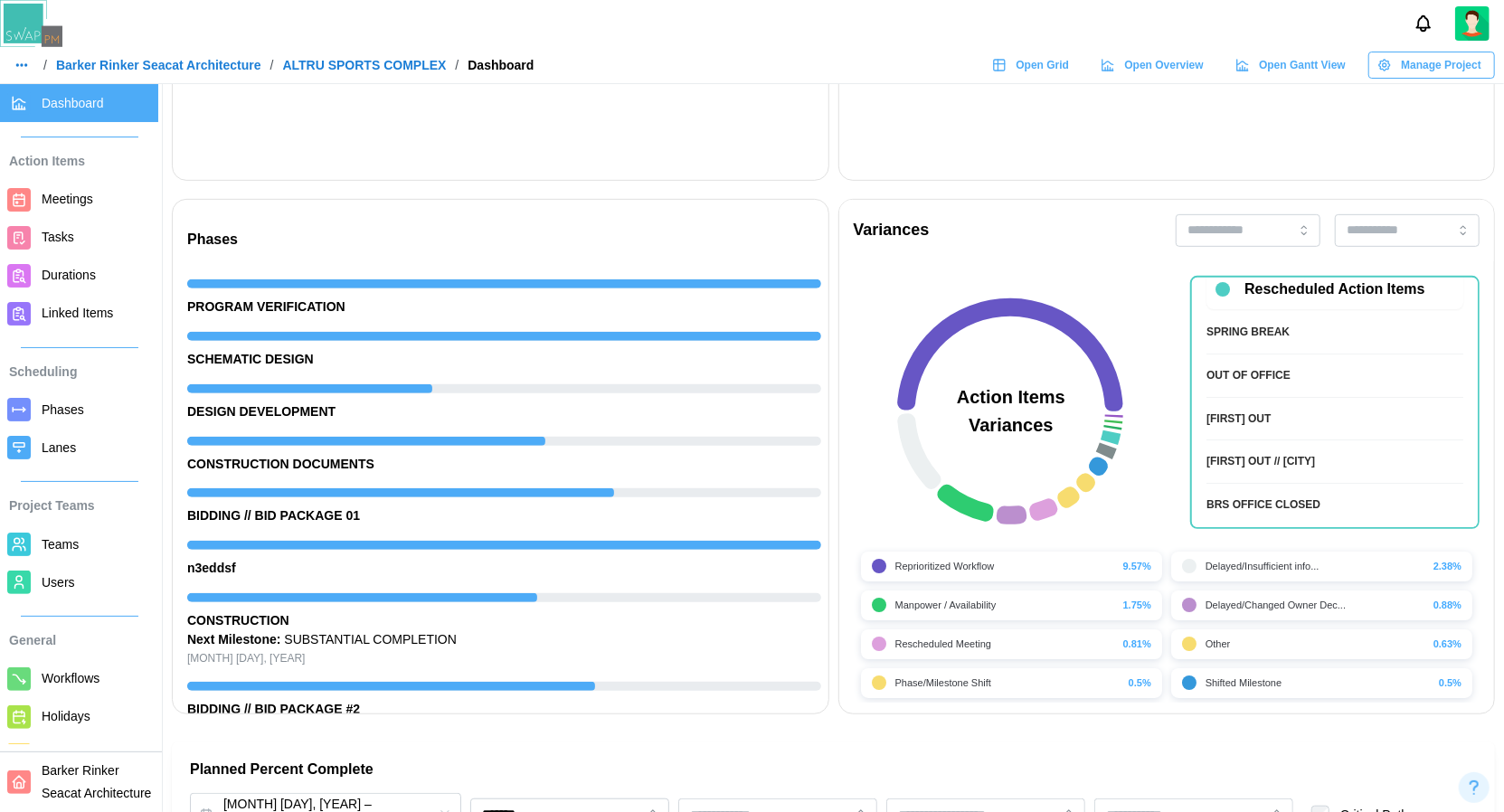 click on "SPRING BREAK OUT OF OFFICE CHRIS OUT CORY OUT // TUMWATER BRS OFFICE CLOSED" at bounding box center [1335, 418] 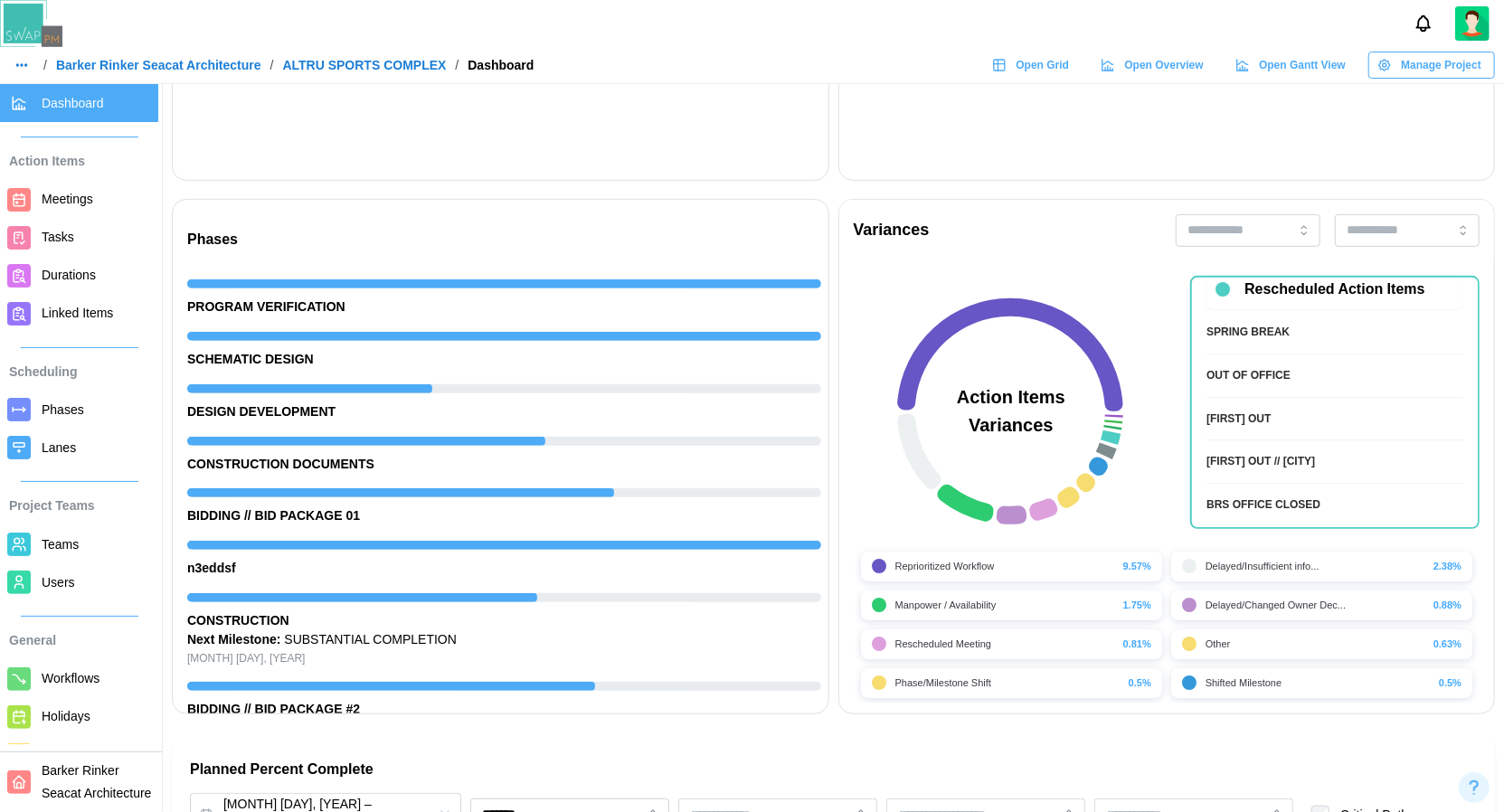click on "Manpower / Availability" at bounding box center (946, 605) 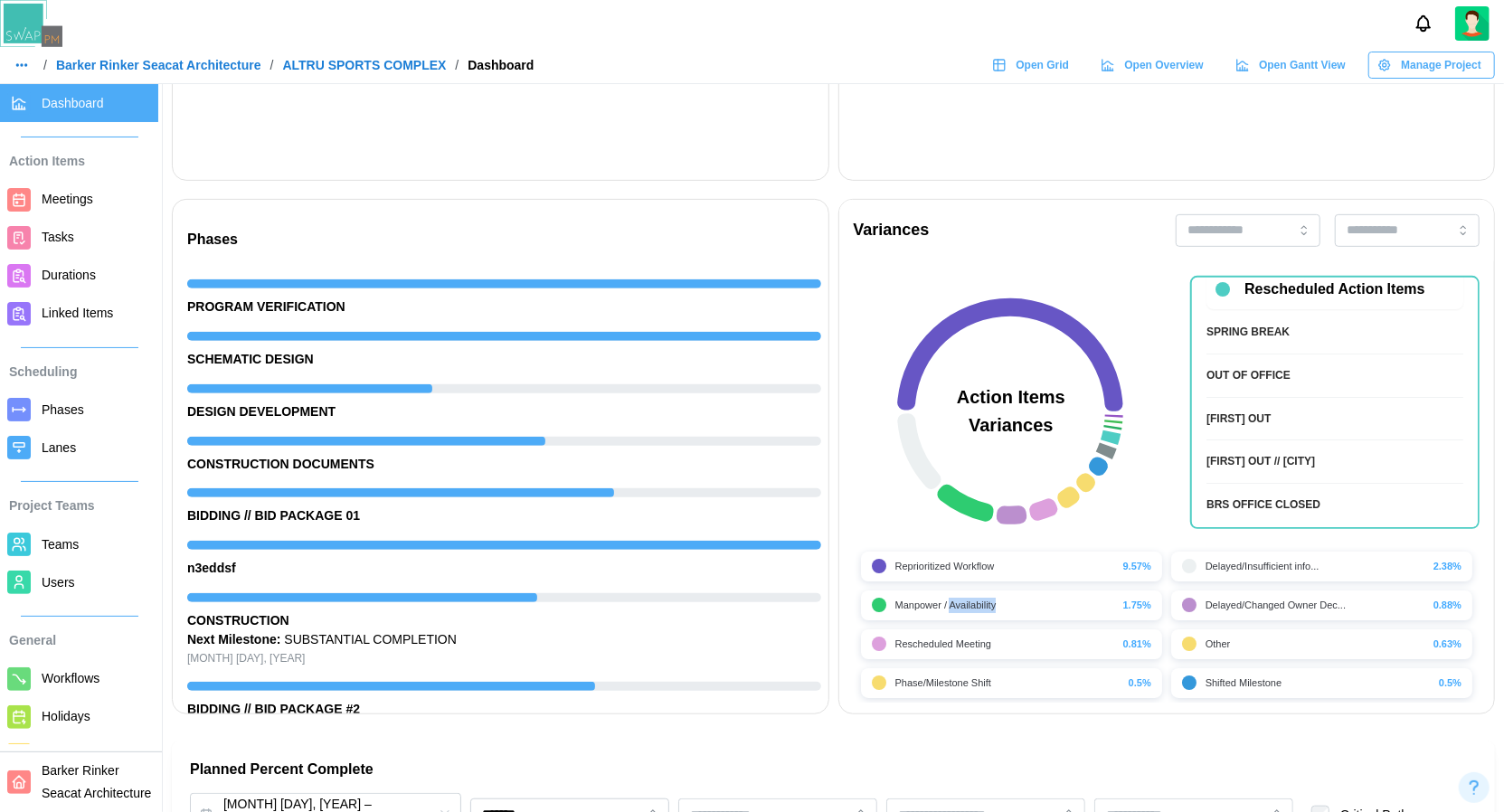 click on "Reprioritized Workflow" at bounding box center [945, 566] 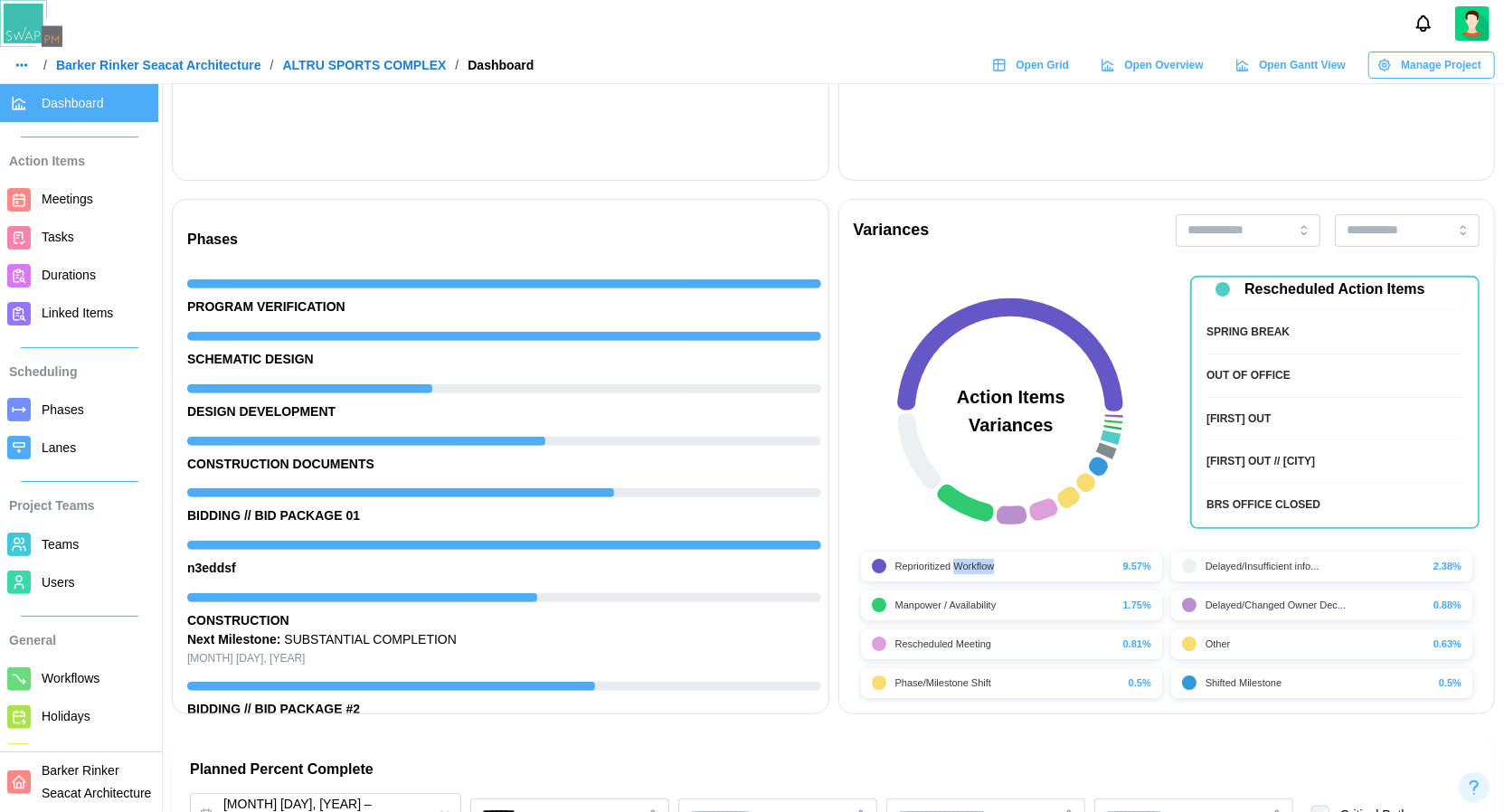 click on "Reprioritized Workflow" at bounding box center [945, 566] 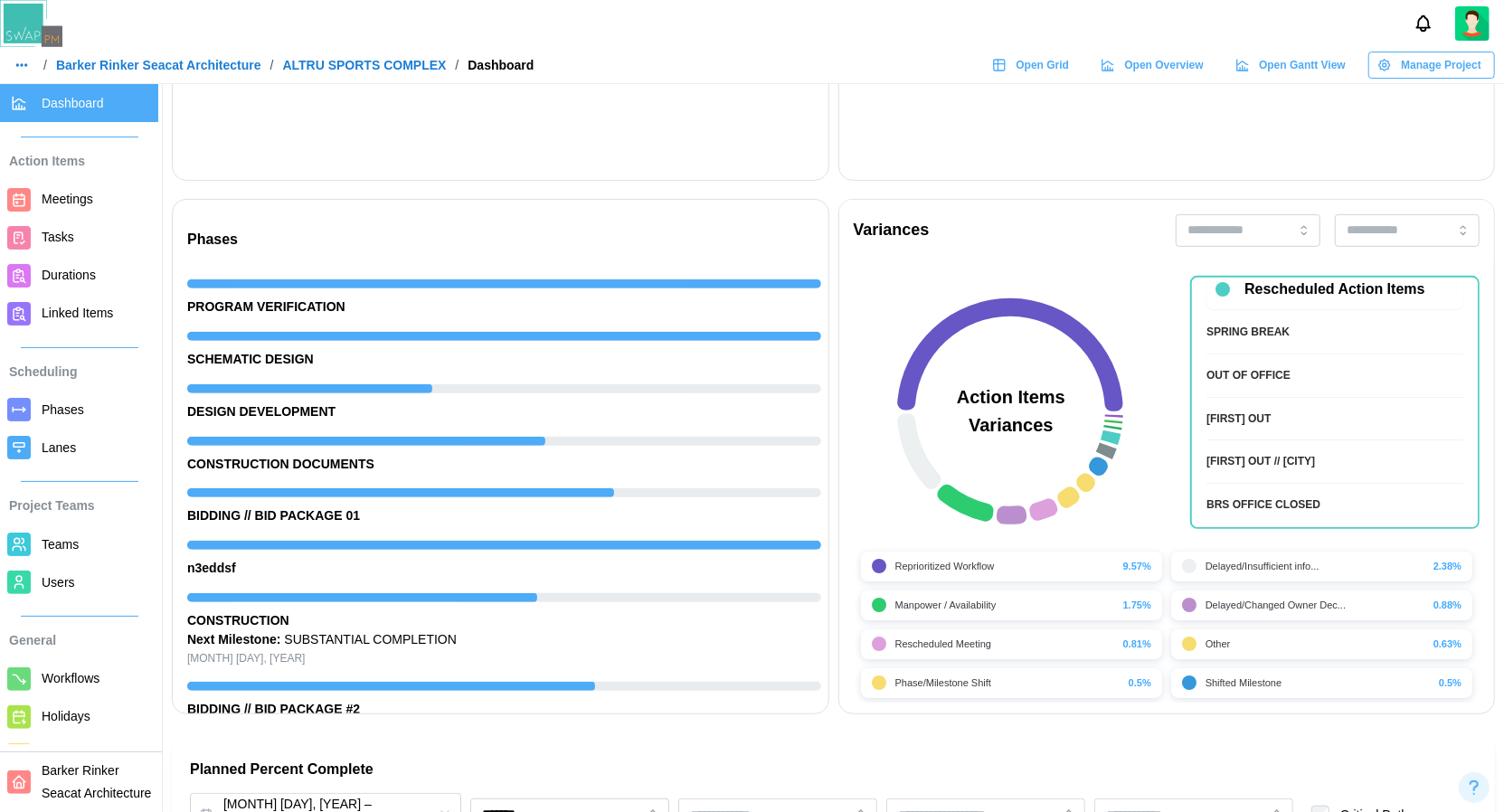 click on "Rescheduled Meeting 0.81%" at bounding box center [1011, 644] 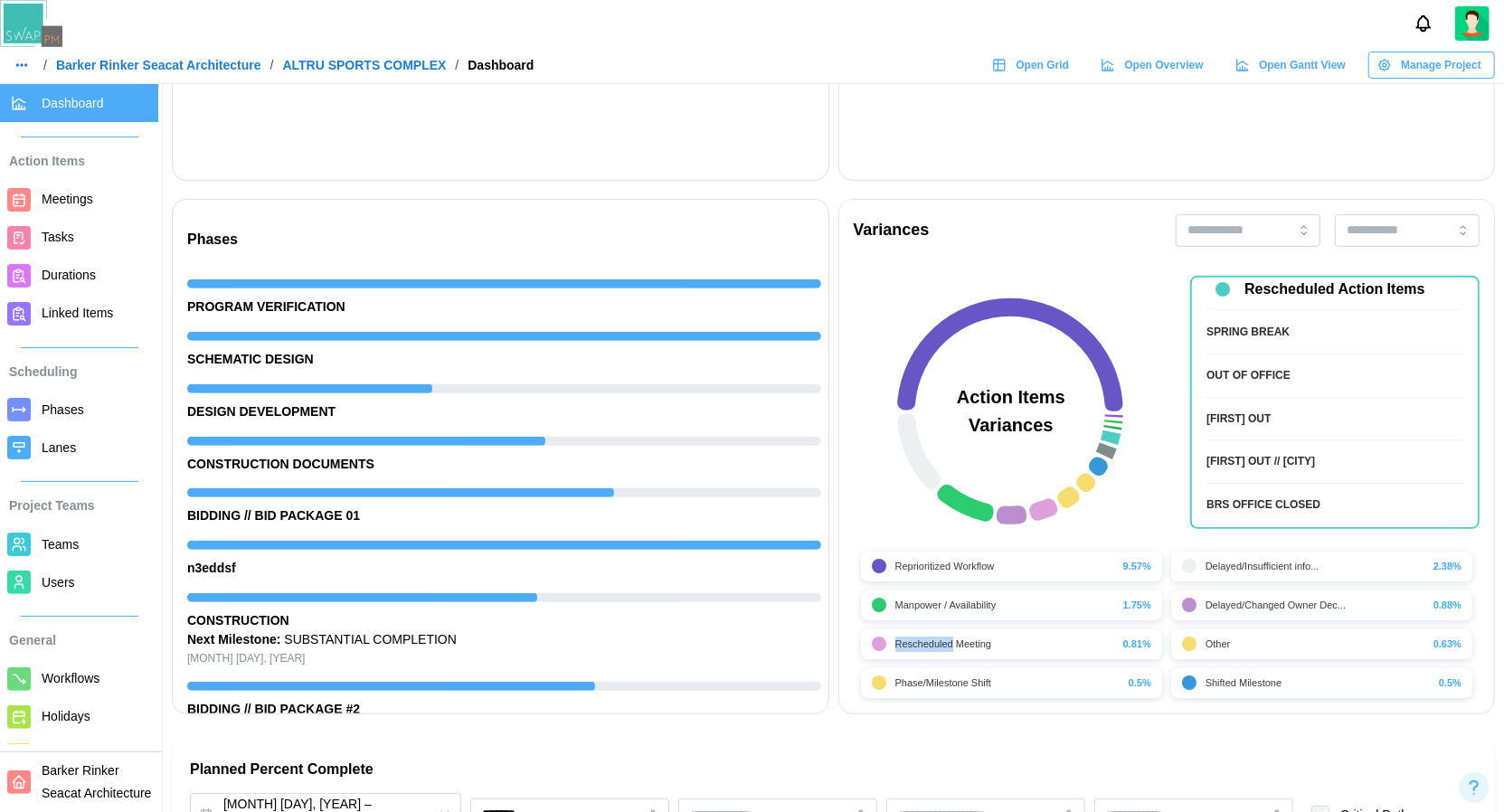 click on "Rescheduled Meeting 0.81%" at bounding box center (1011, 644) 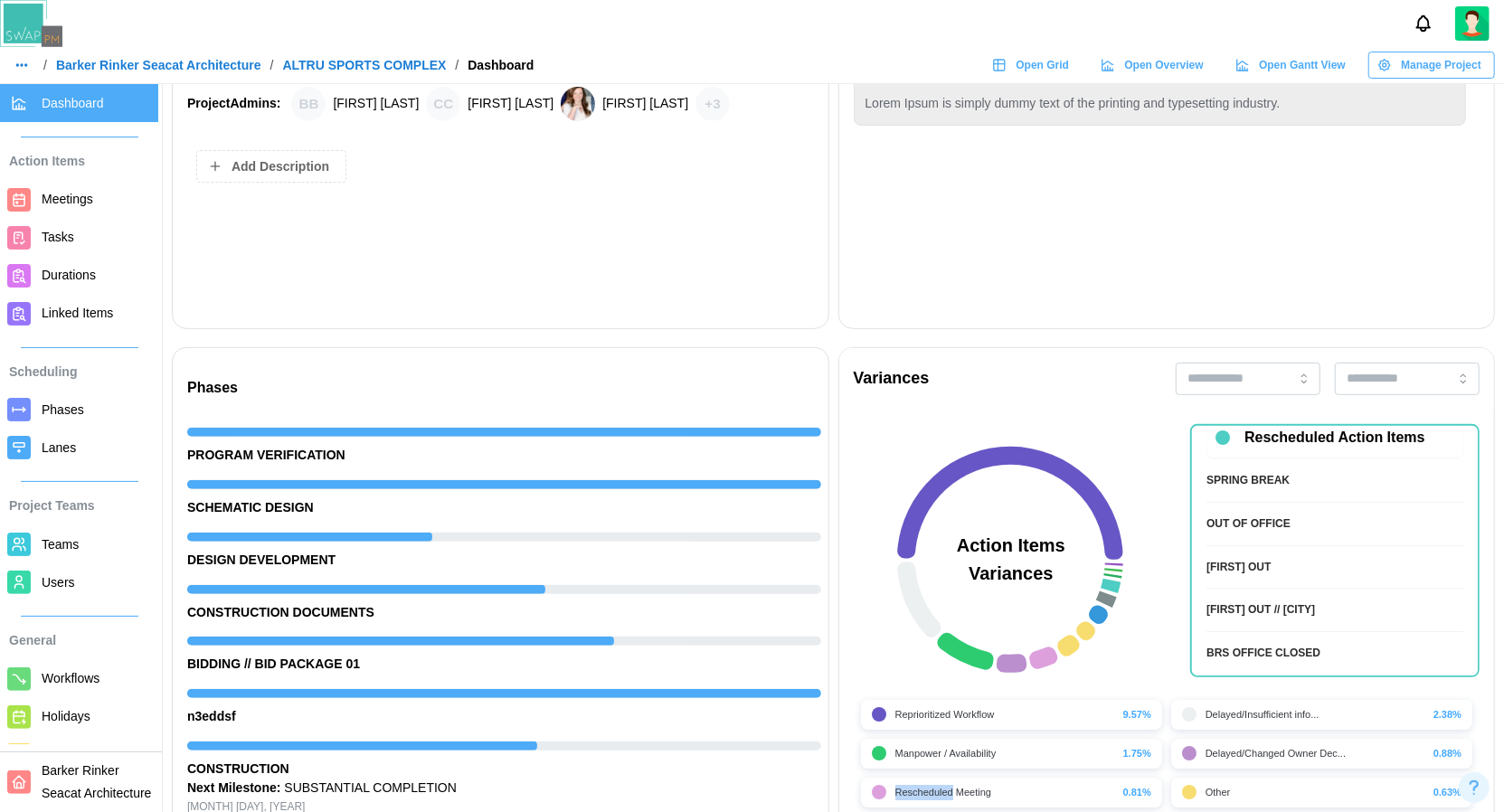 scroll, scrollTop: 357, scrollLeft: 2, axis: both 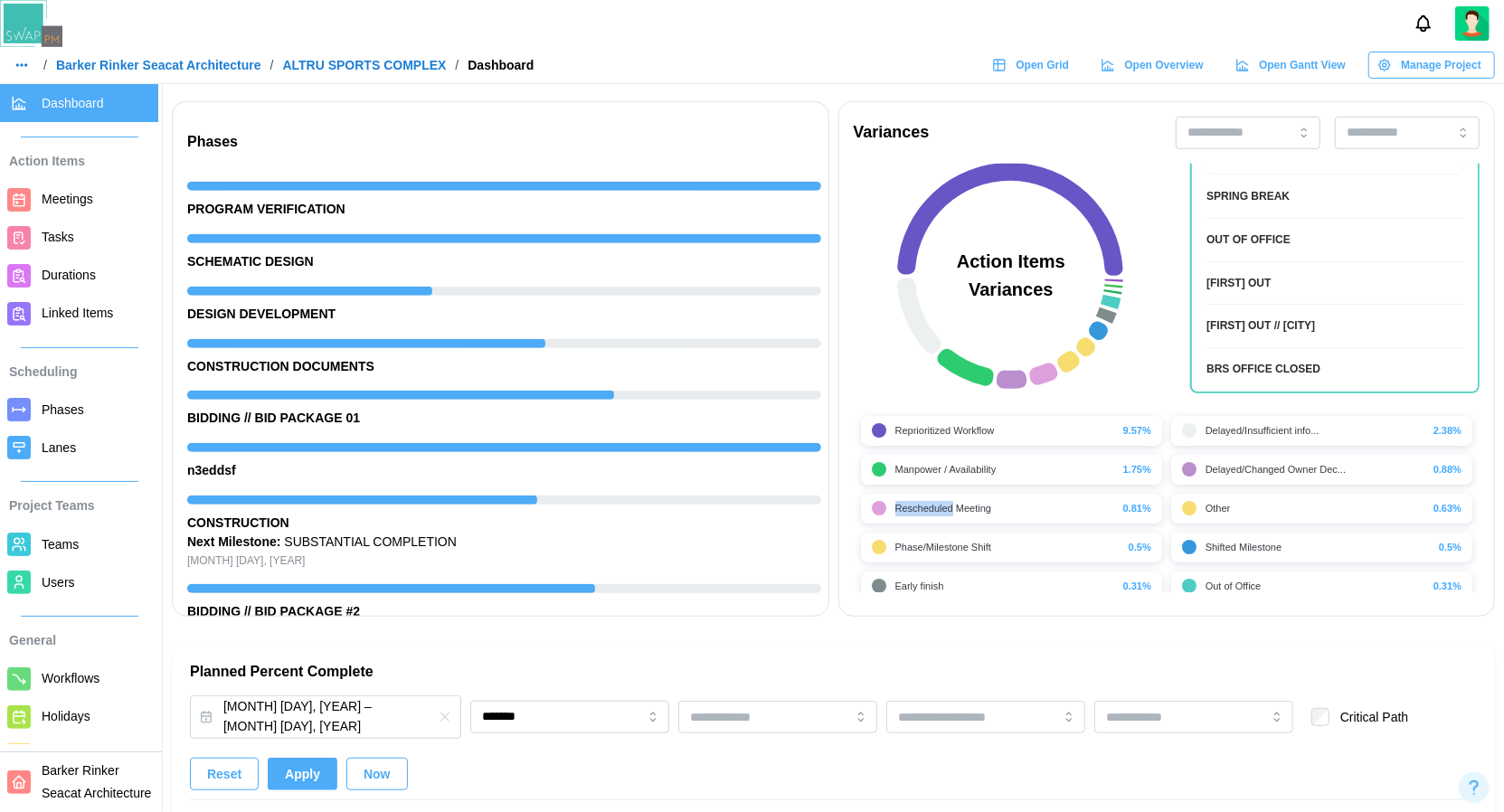 click 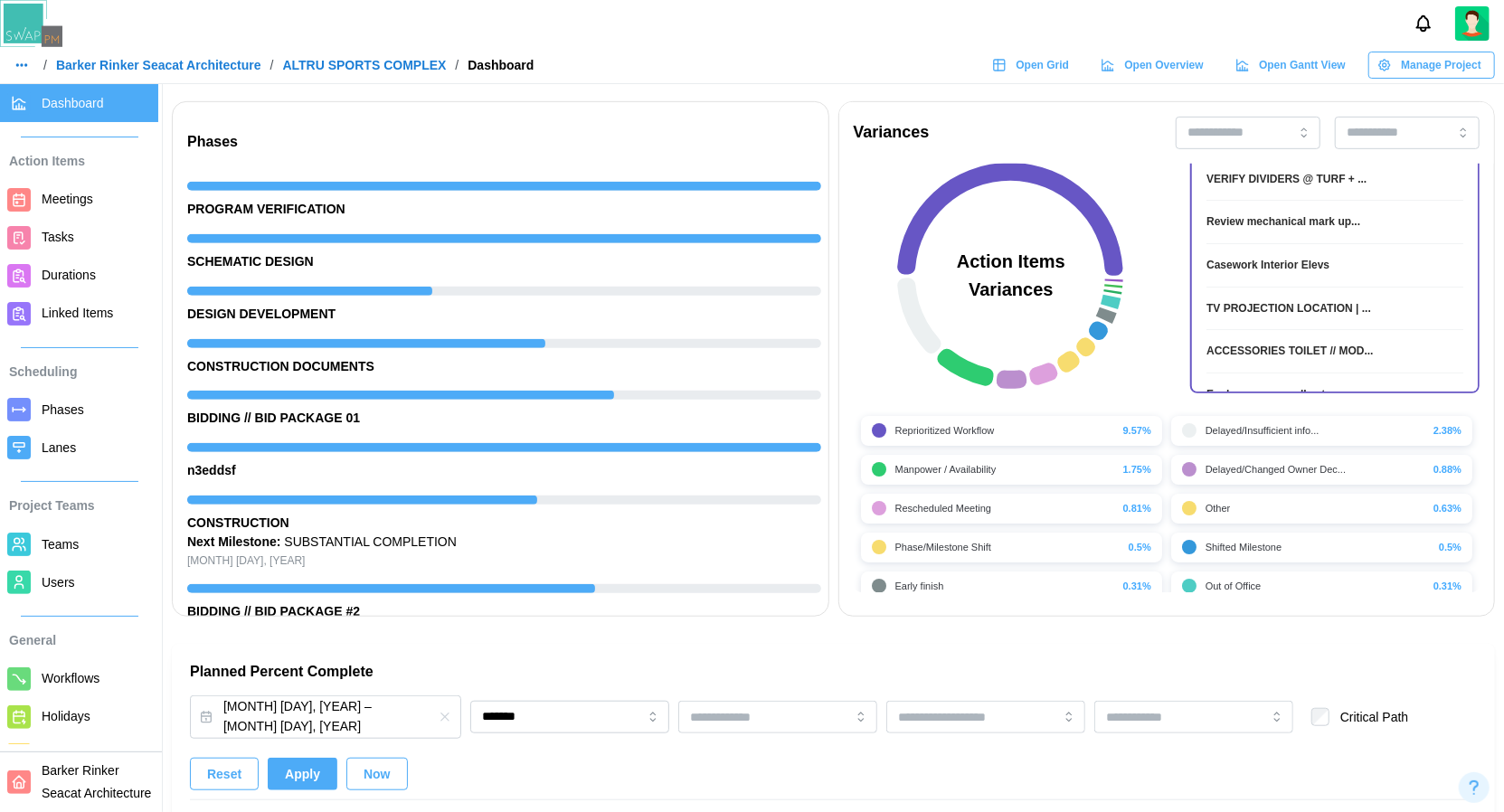 scroll, scrollTop: 214, scrollLeft: 0, axis: vertical 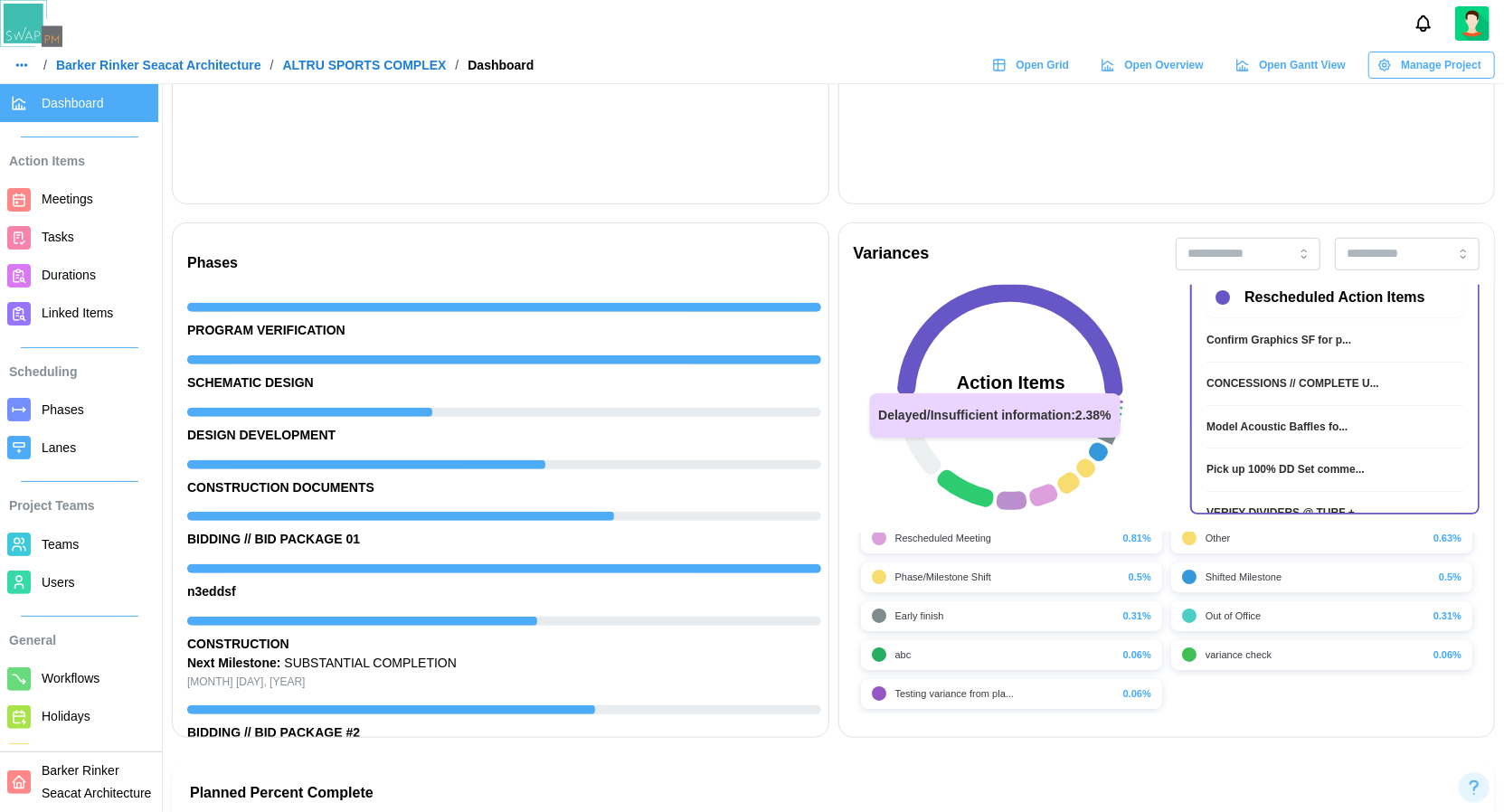 click 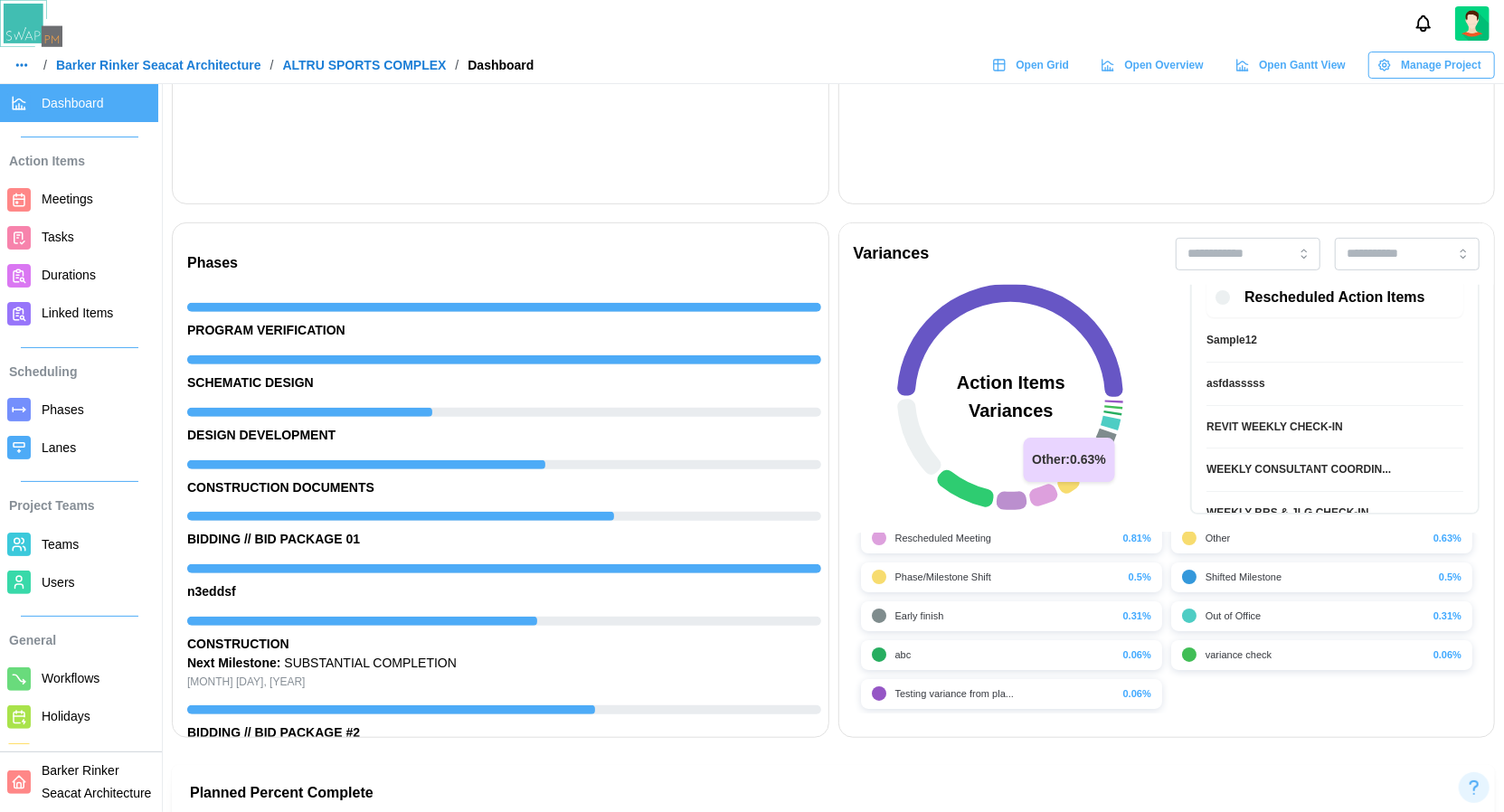 click 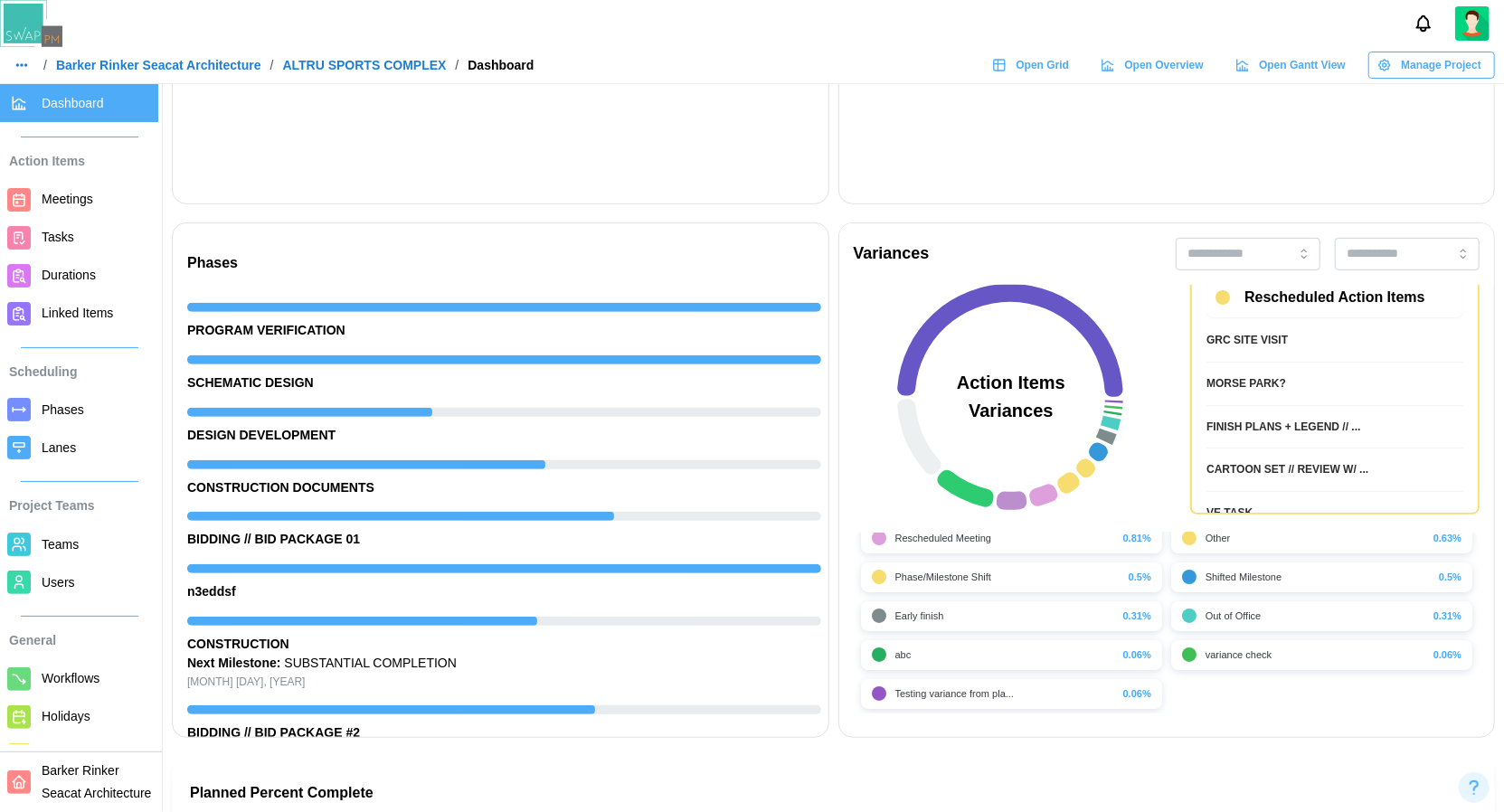 scroll, scrollTop: 0, scrollLeft: 0, axis: both 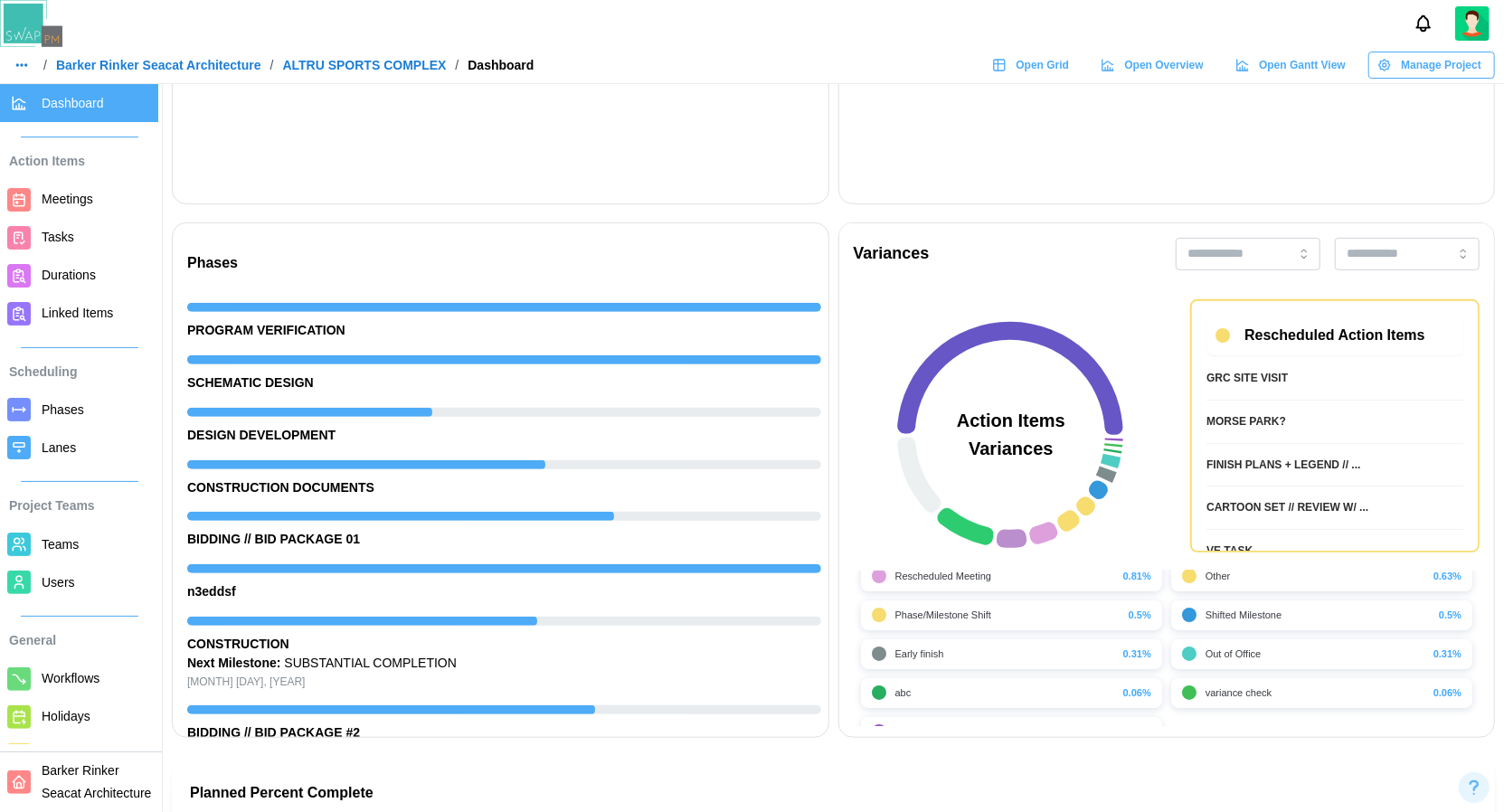 click 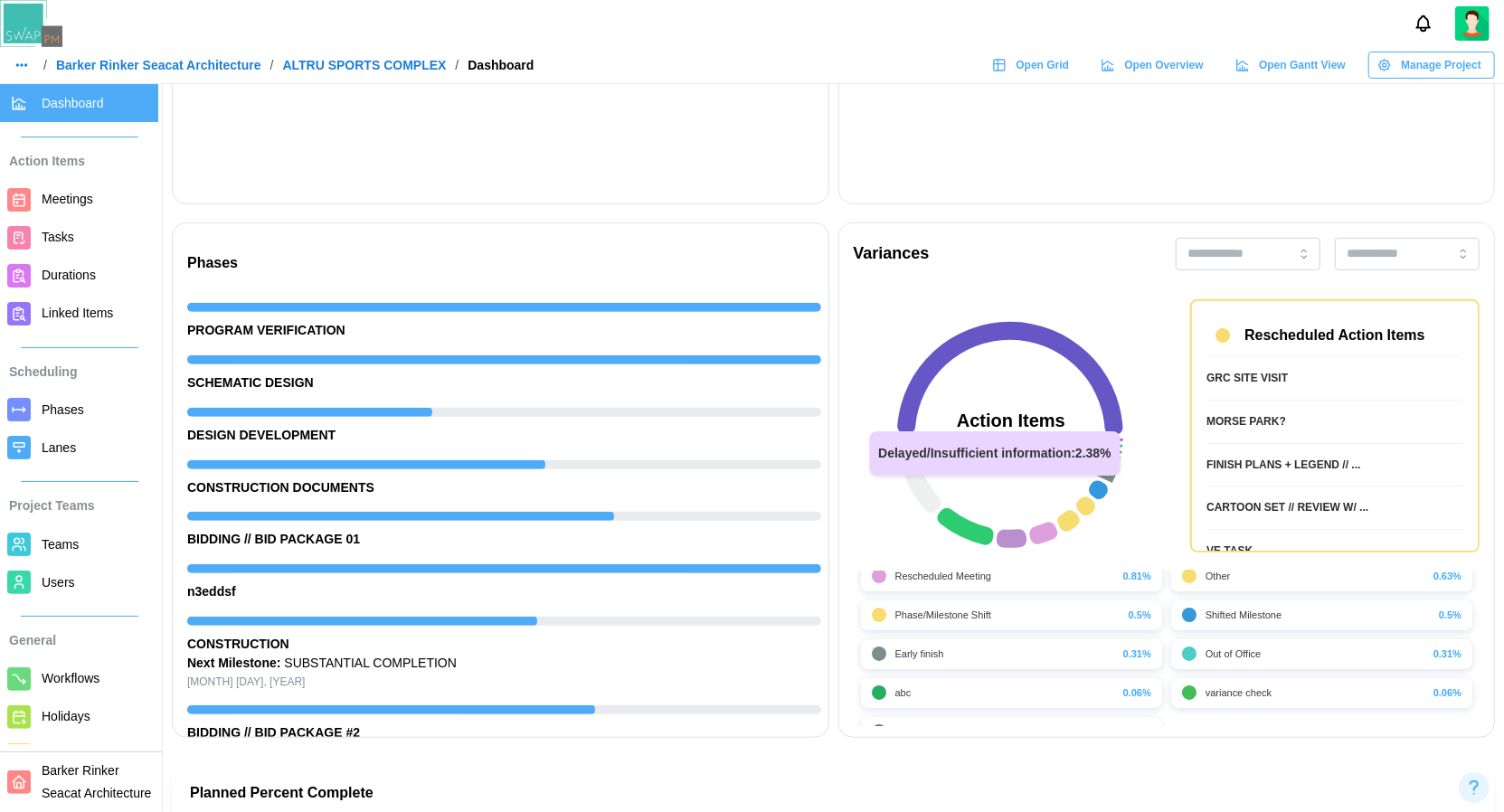 click 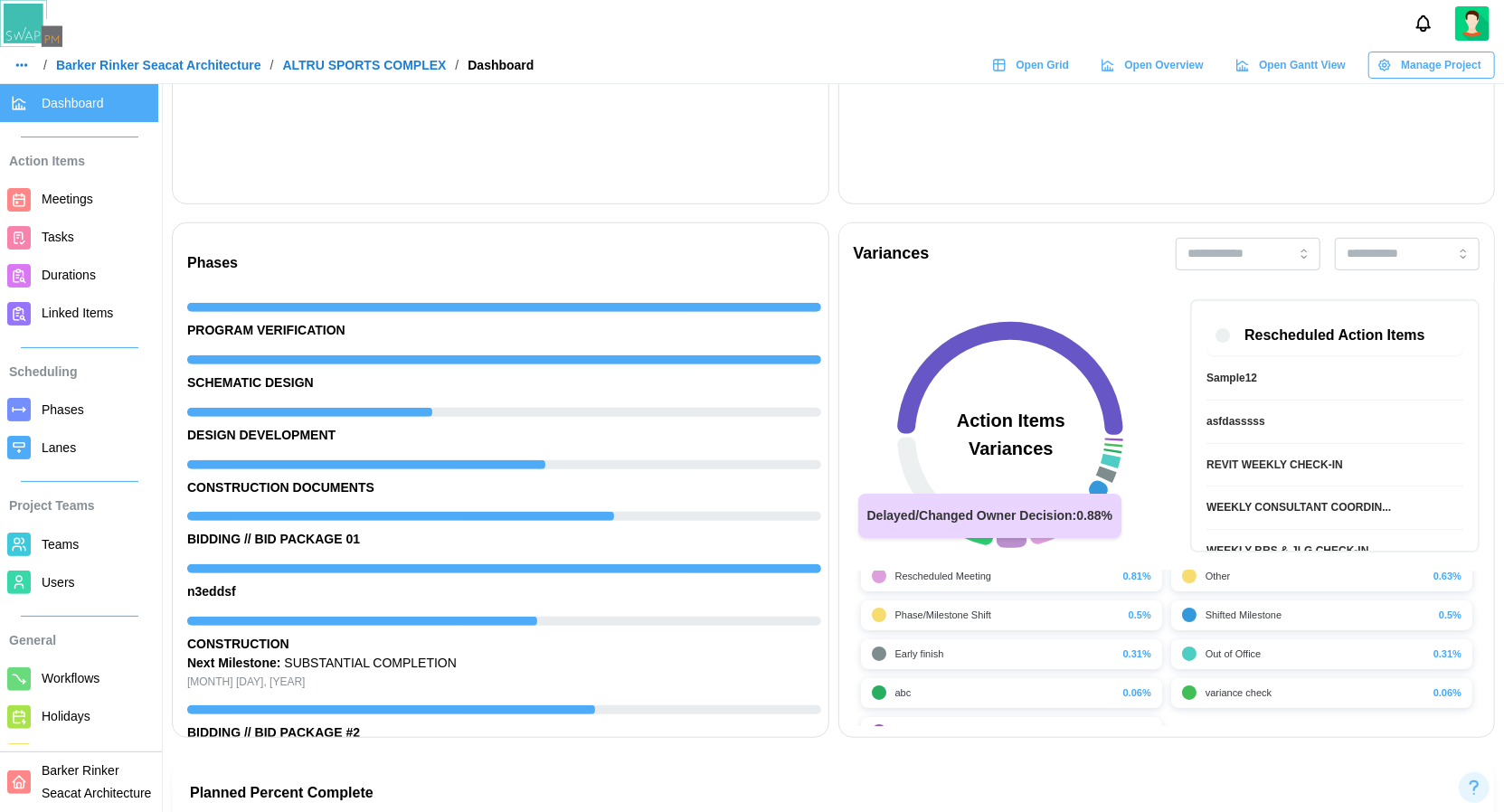 click 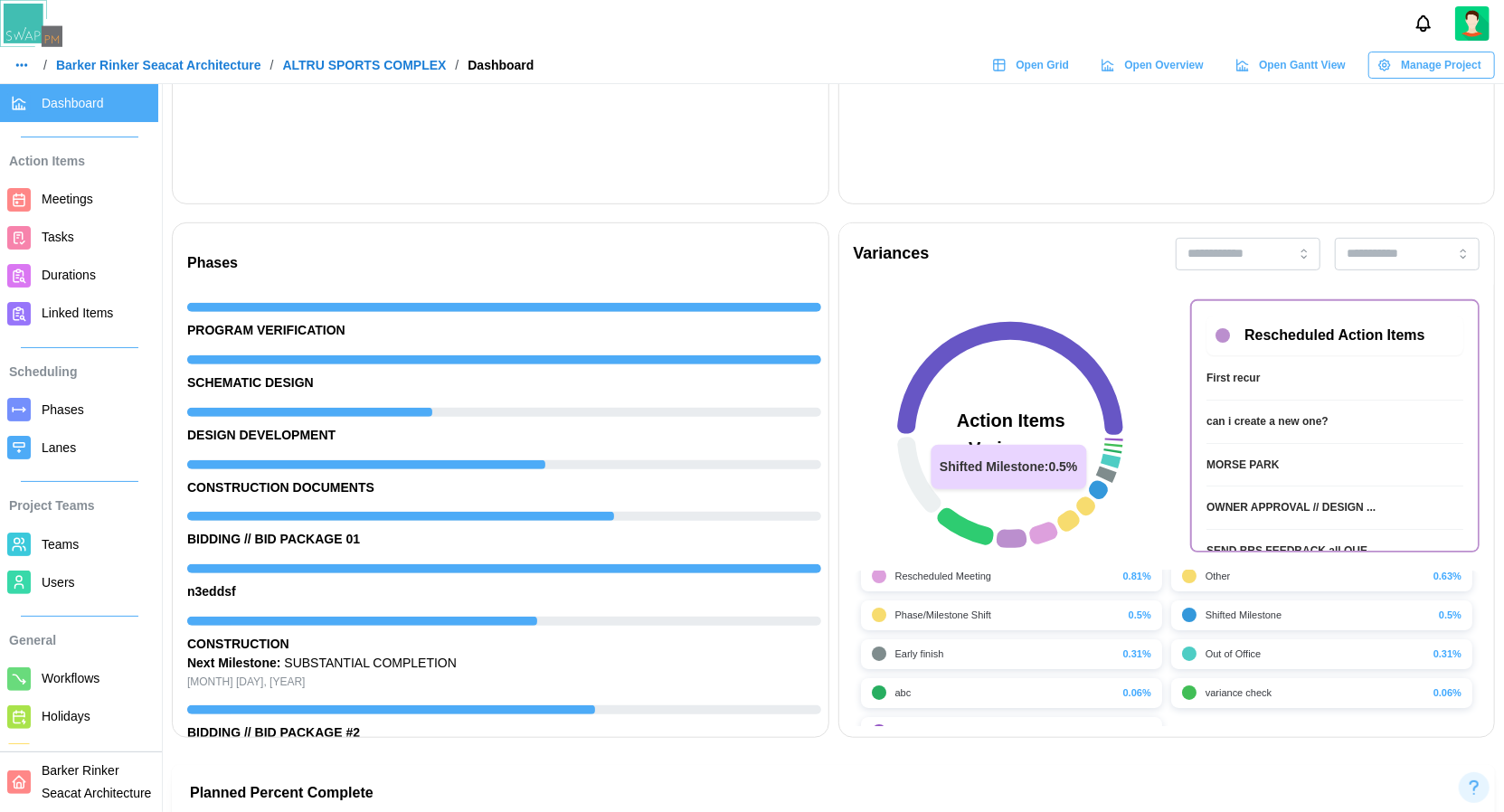 click 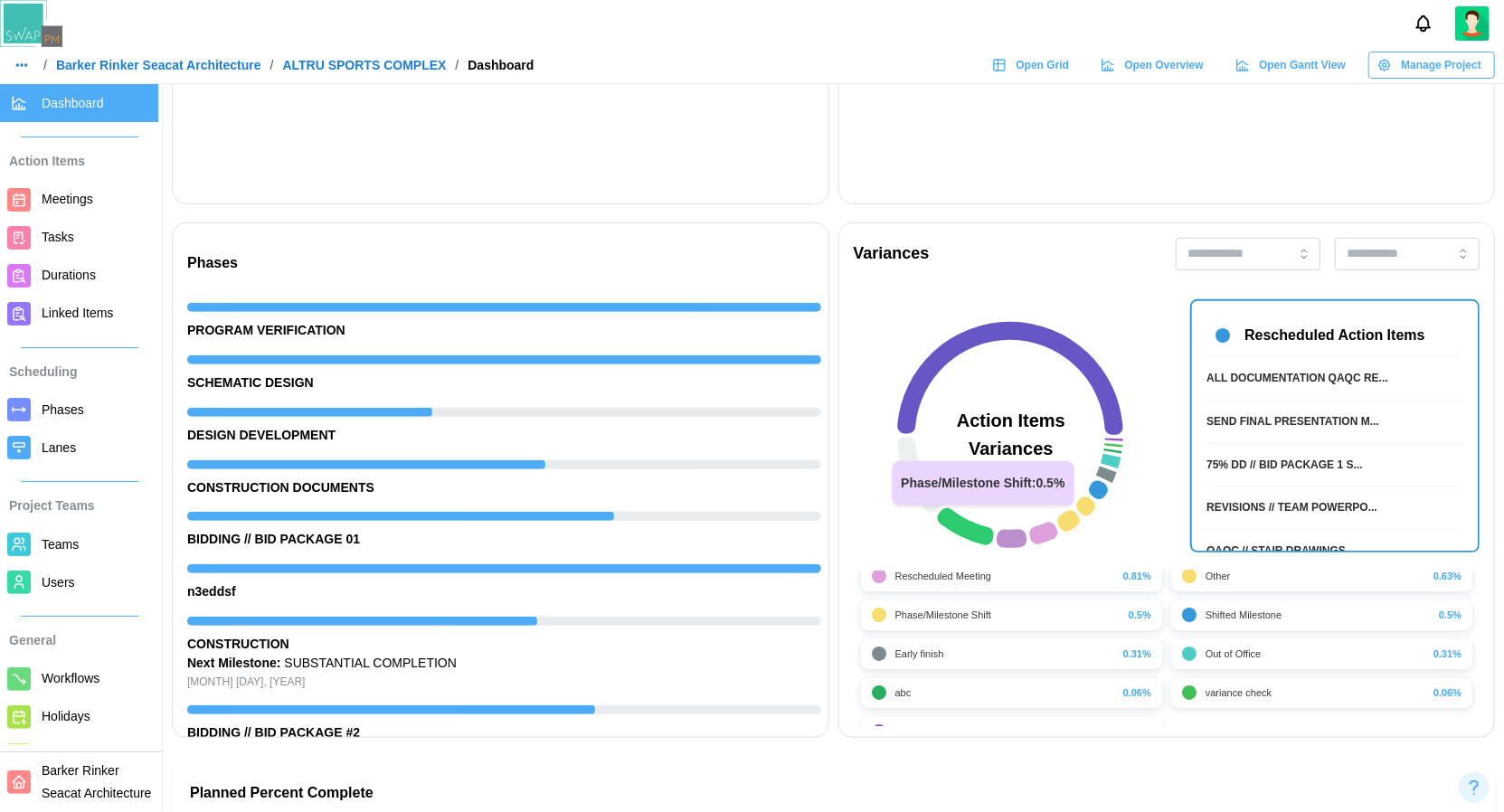 click 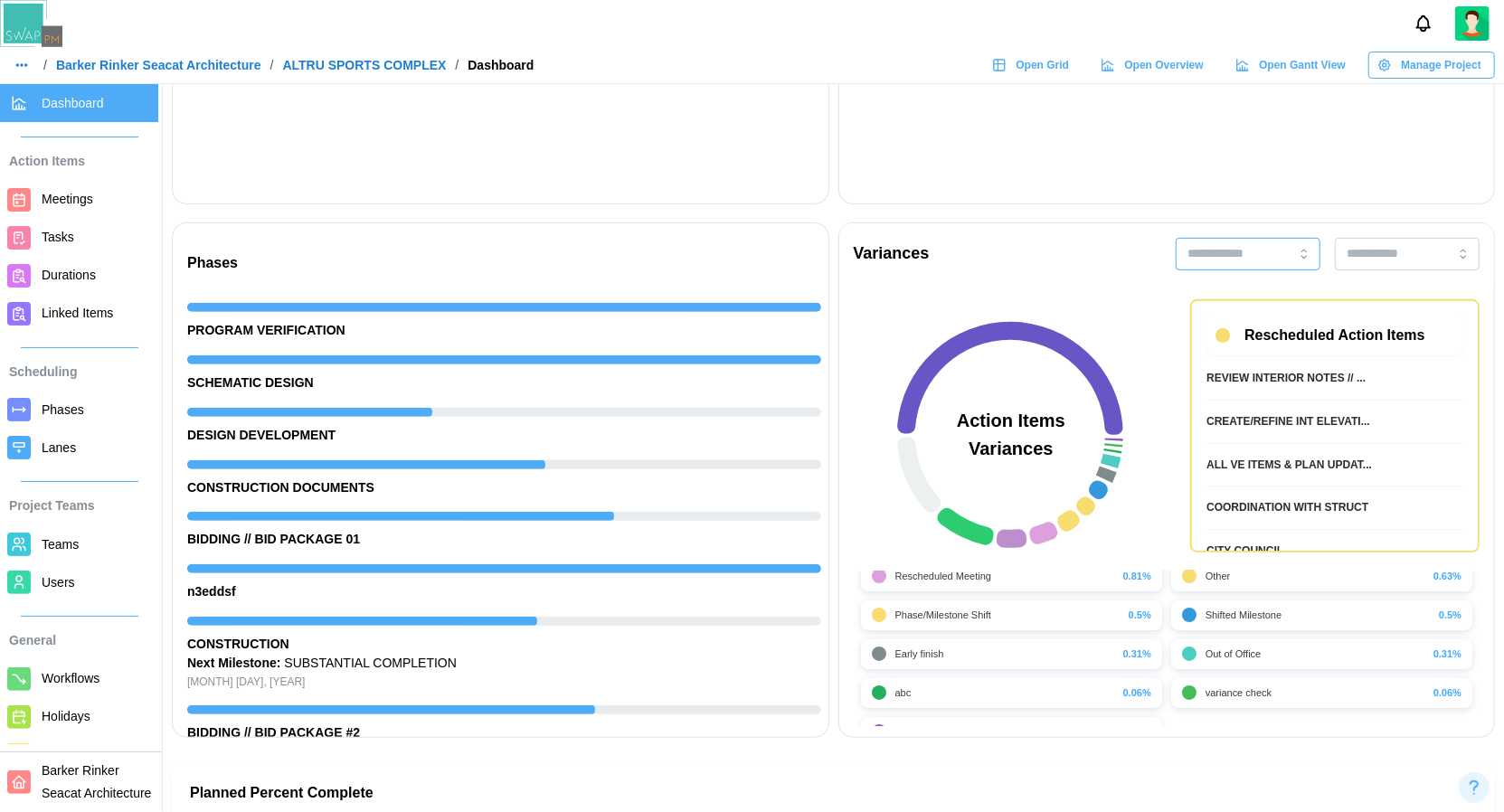 click at bounding box center (1248, 254) 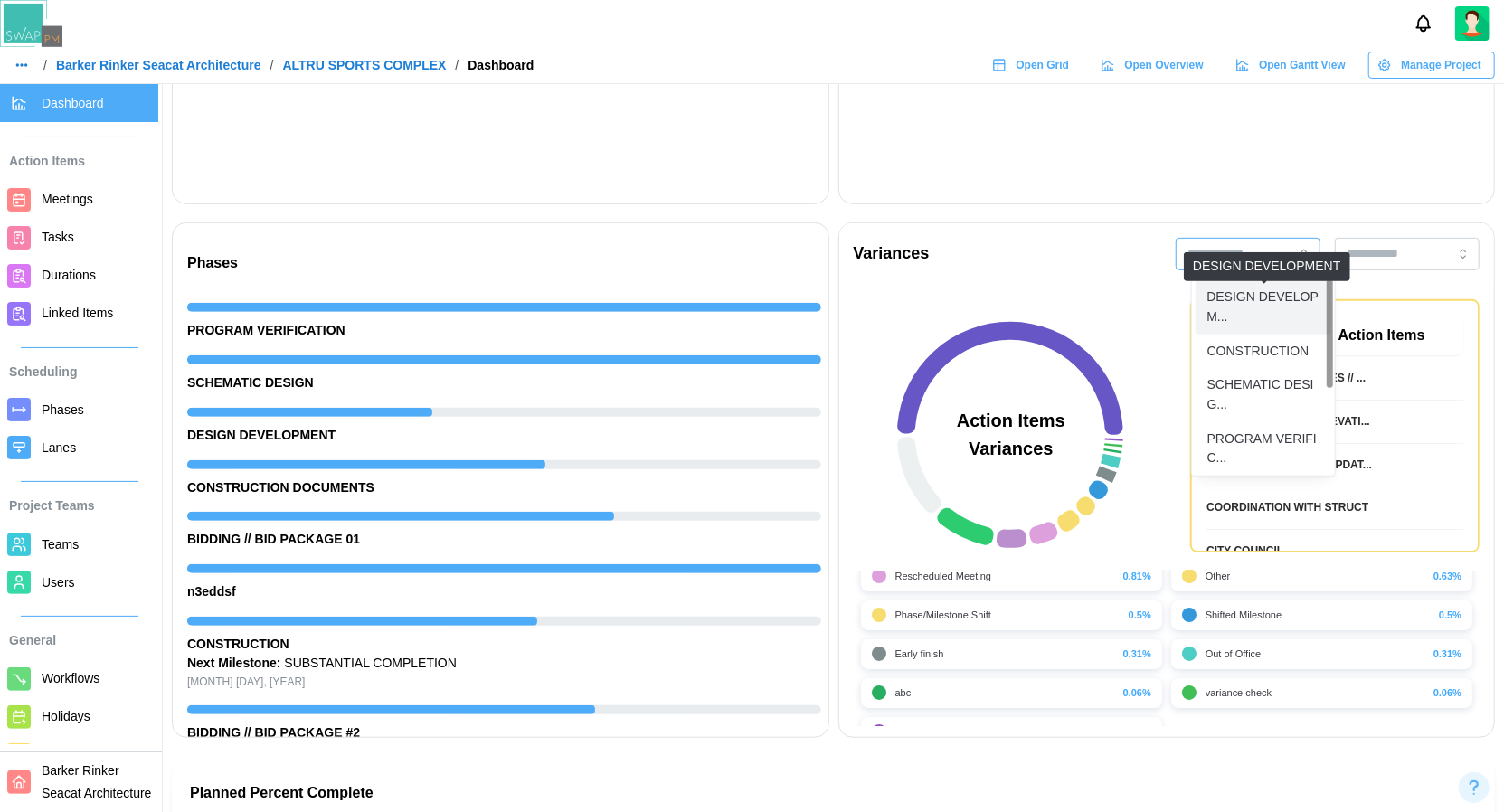 click on "DESIGN DEVELOPM..." at bounding box center [1263, 307] 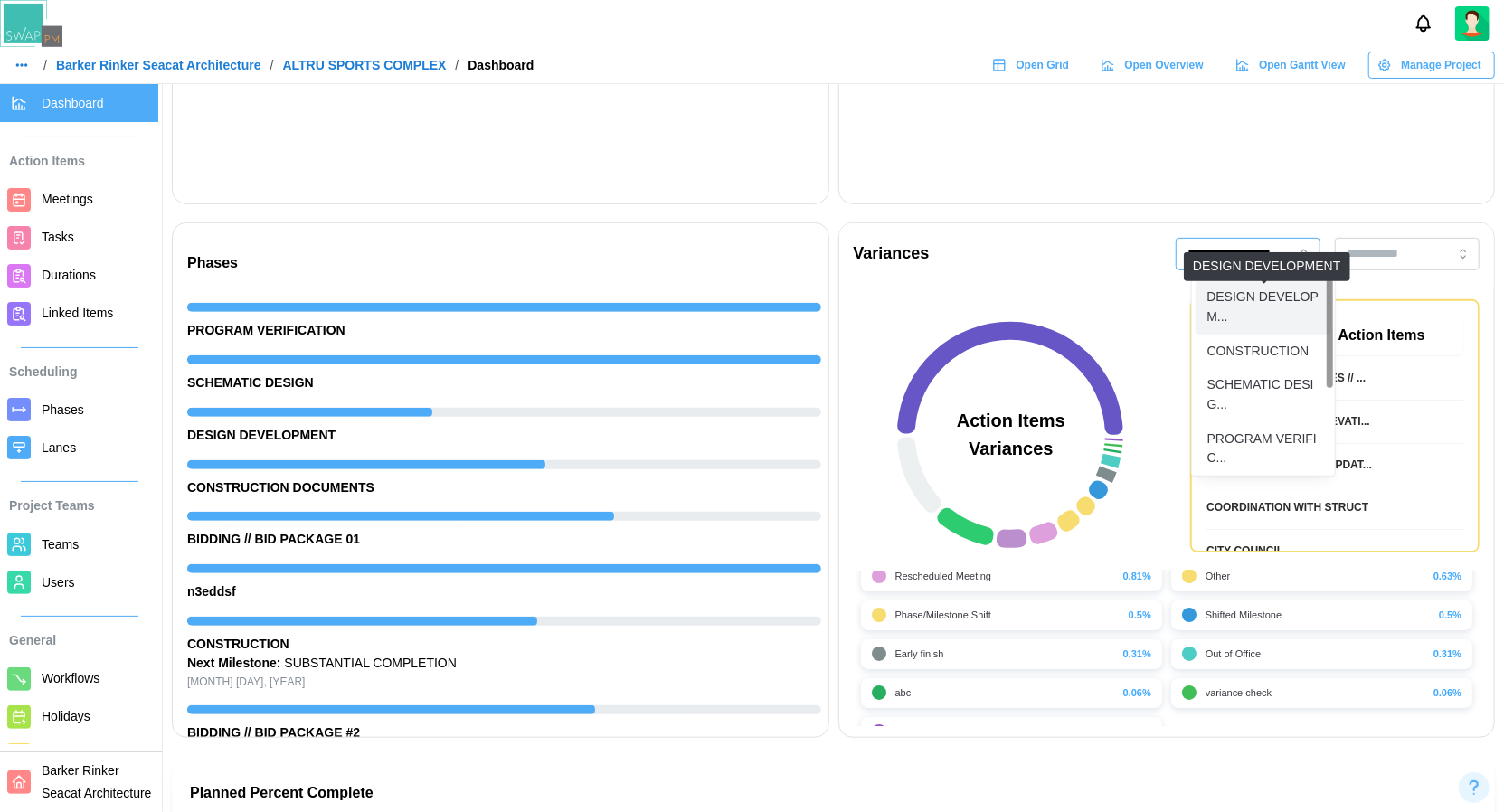 scroll, scrollTop: 0, scrollLeft: 0, axis: both 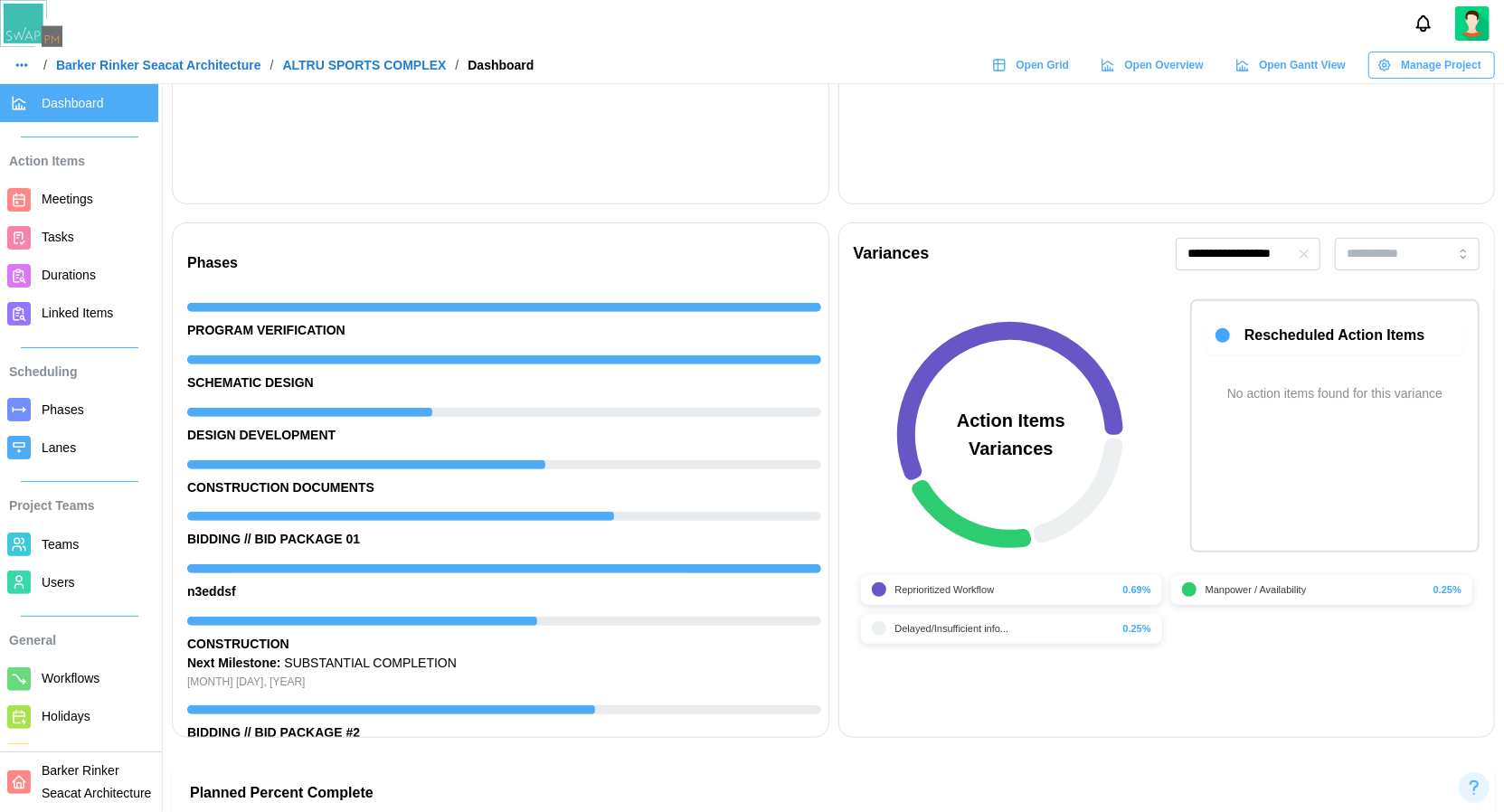 click on "**********" at bounding box center (1167, 254) 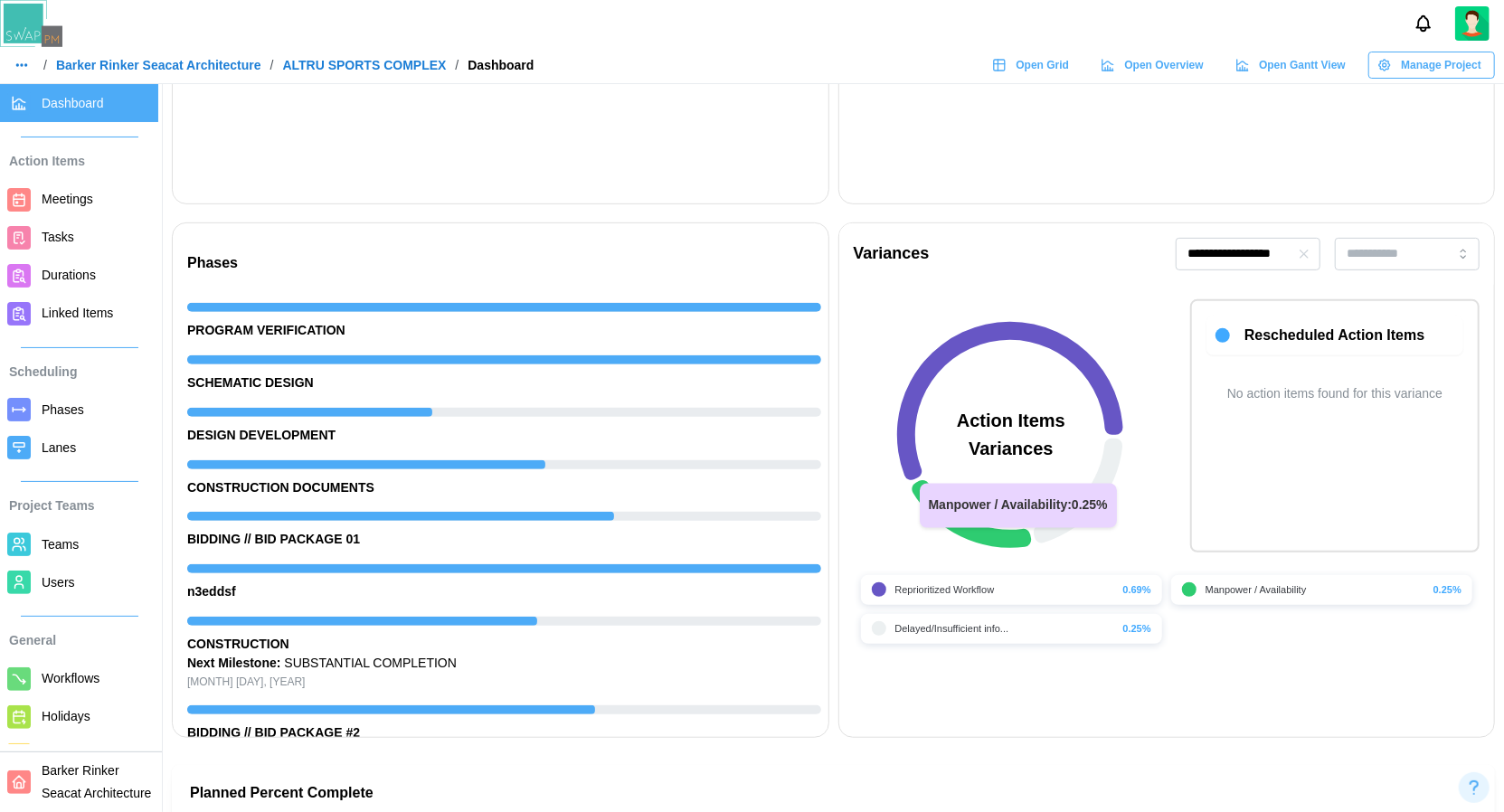 click 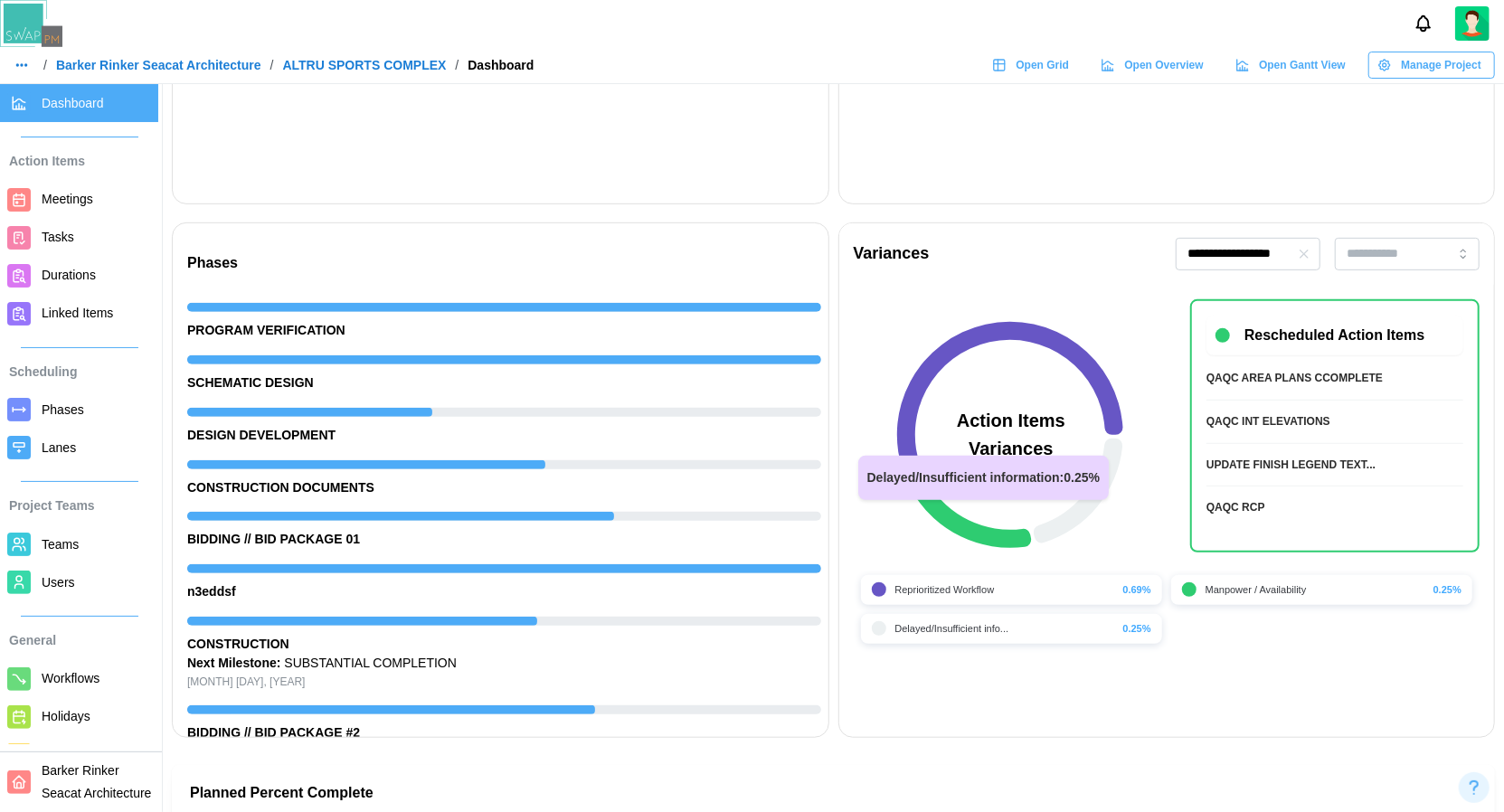 click 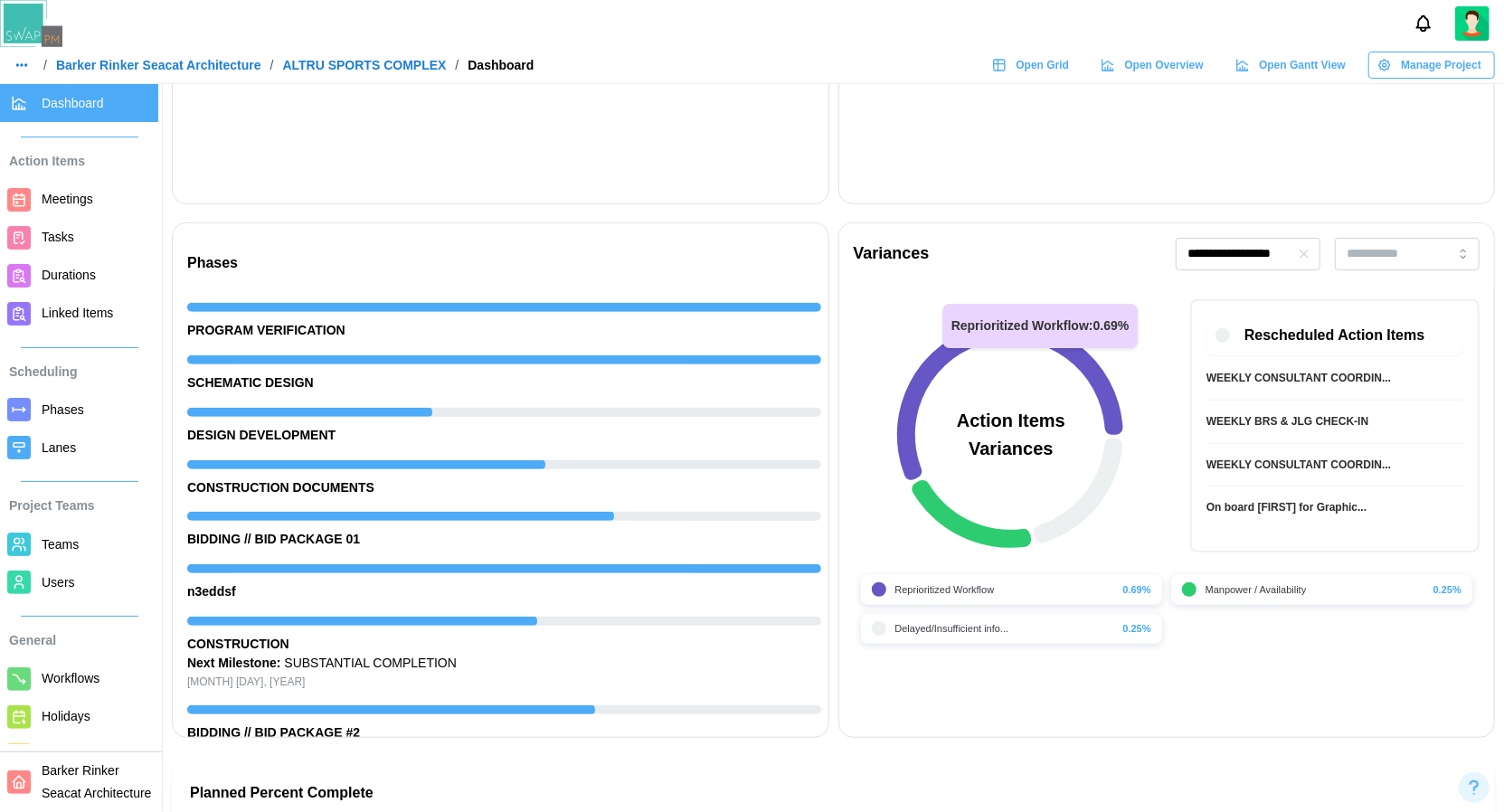click 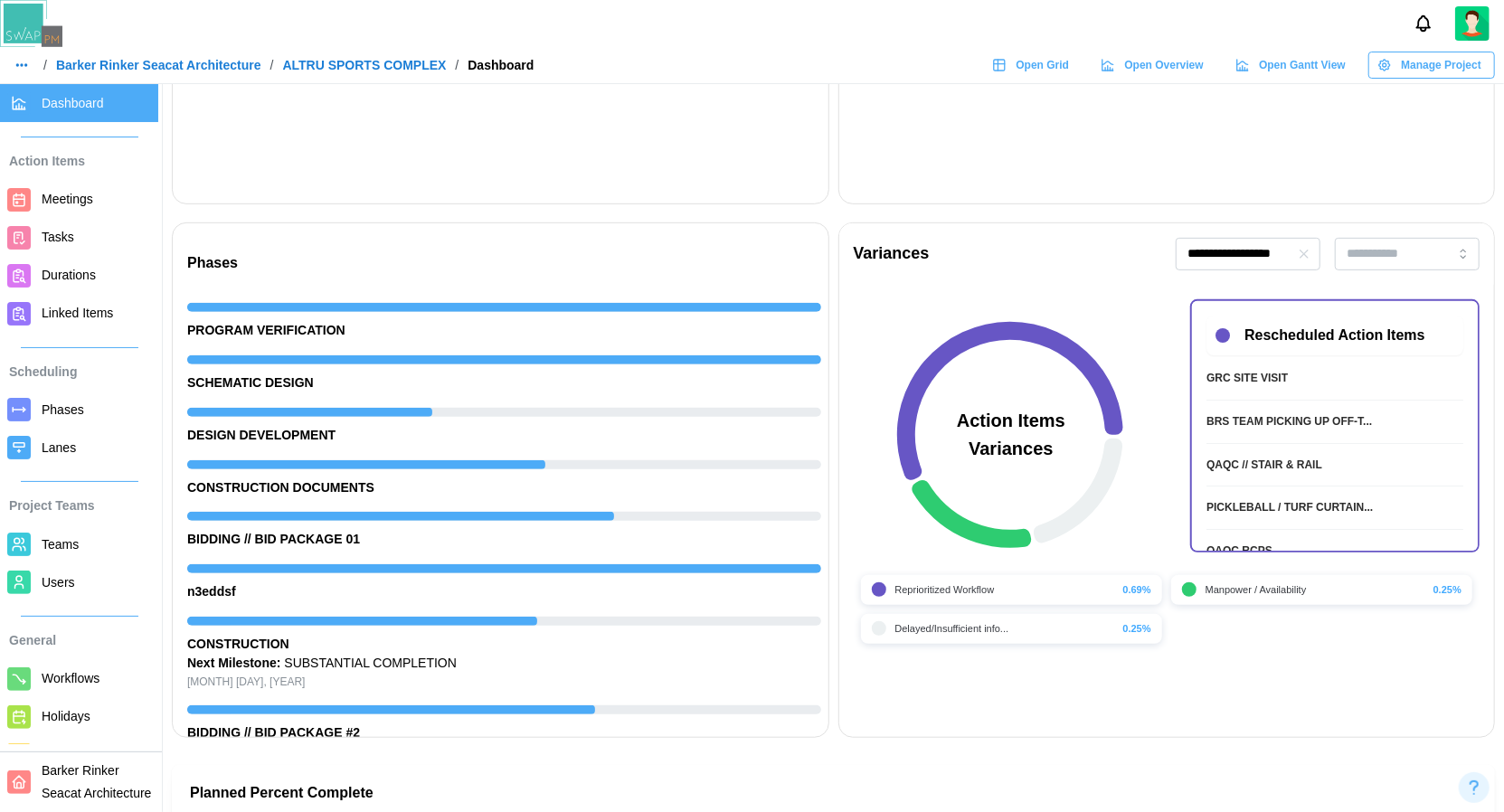 click on "**********" at bounding box center (1167, 254) 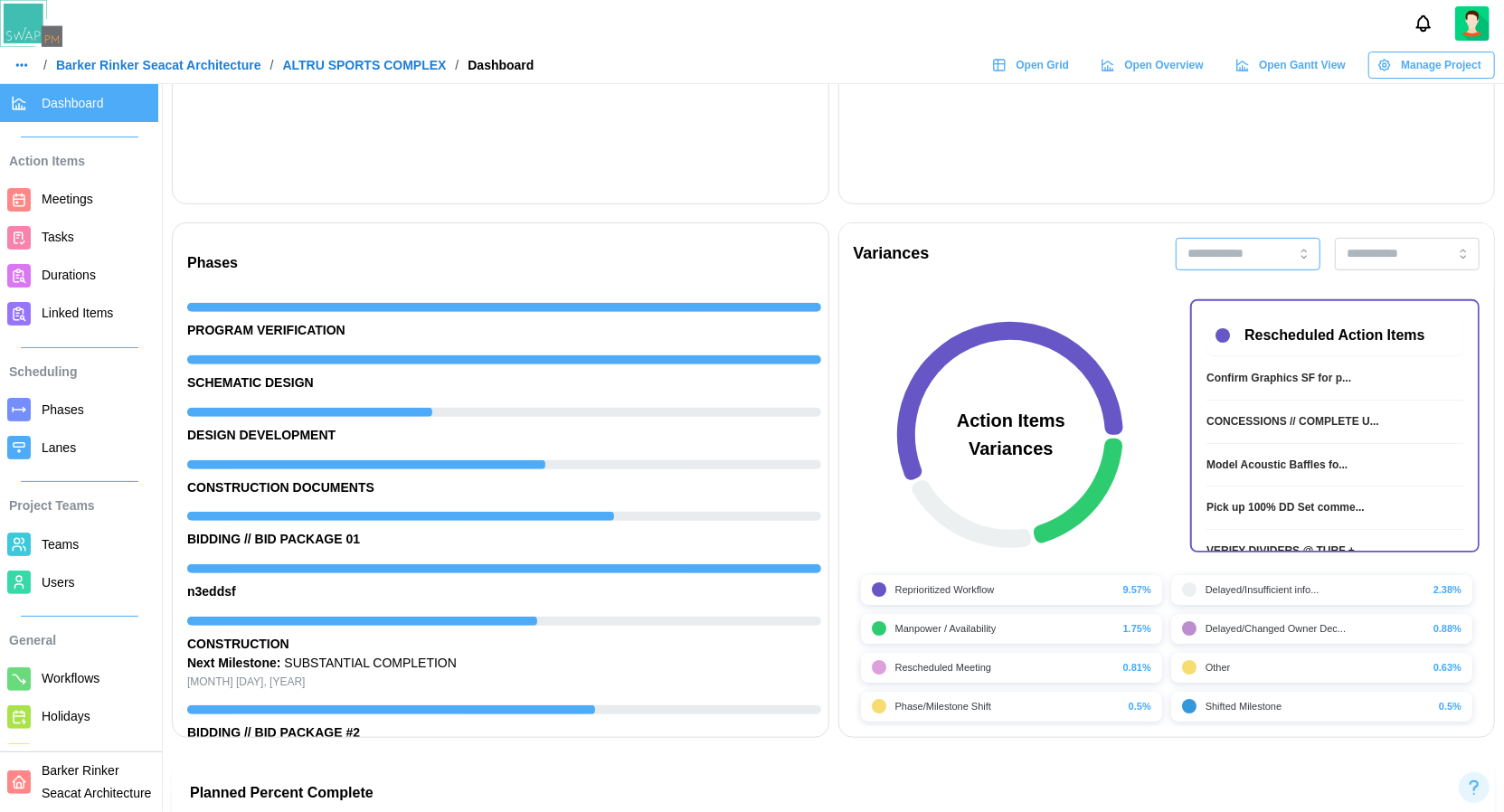 scroll, scrollTop: 0, scrollLeft: 0, axis: both 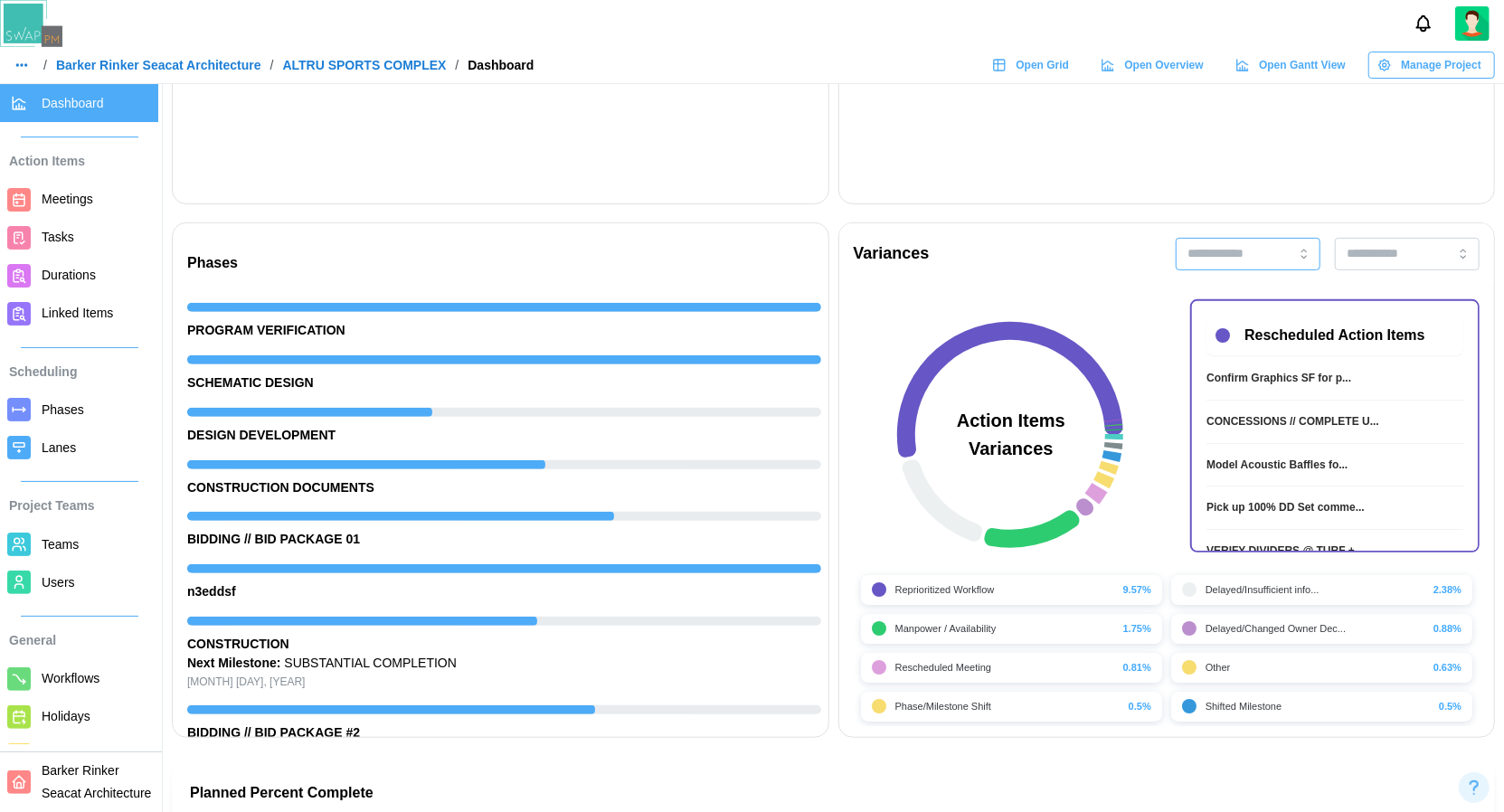 click at bounding box center (1248, 254) 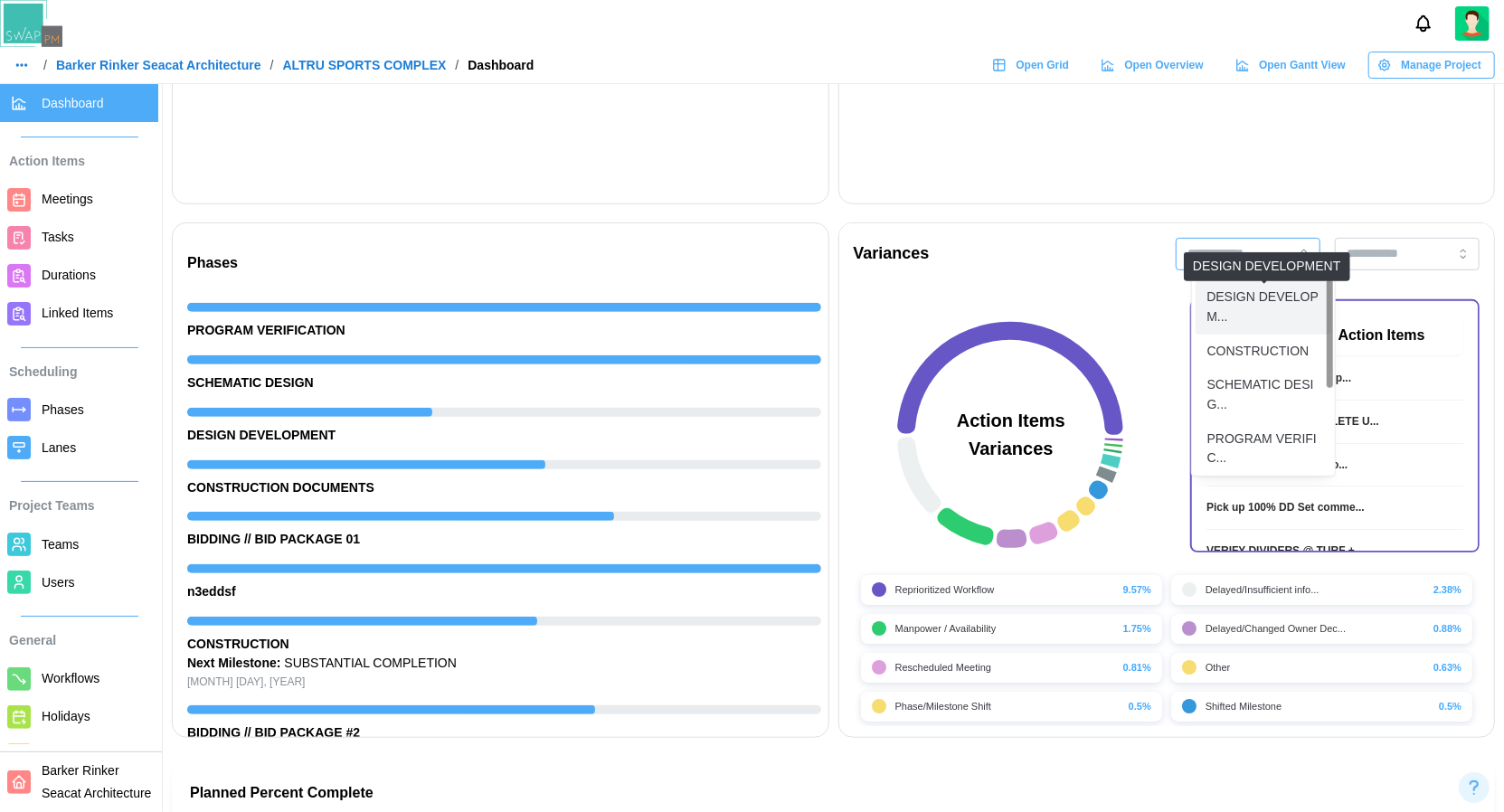 click on "DESIGN DEVELOPM..." at bounding box center [1263, 307] 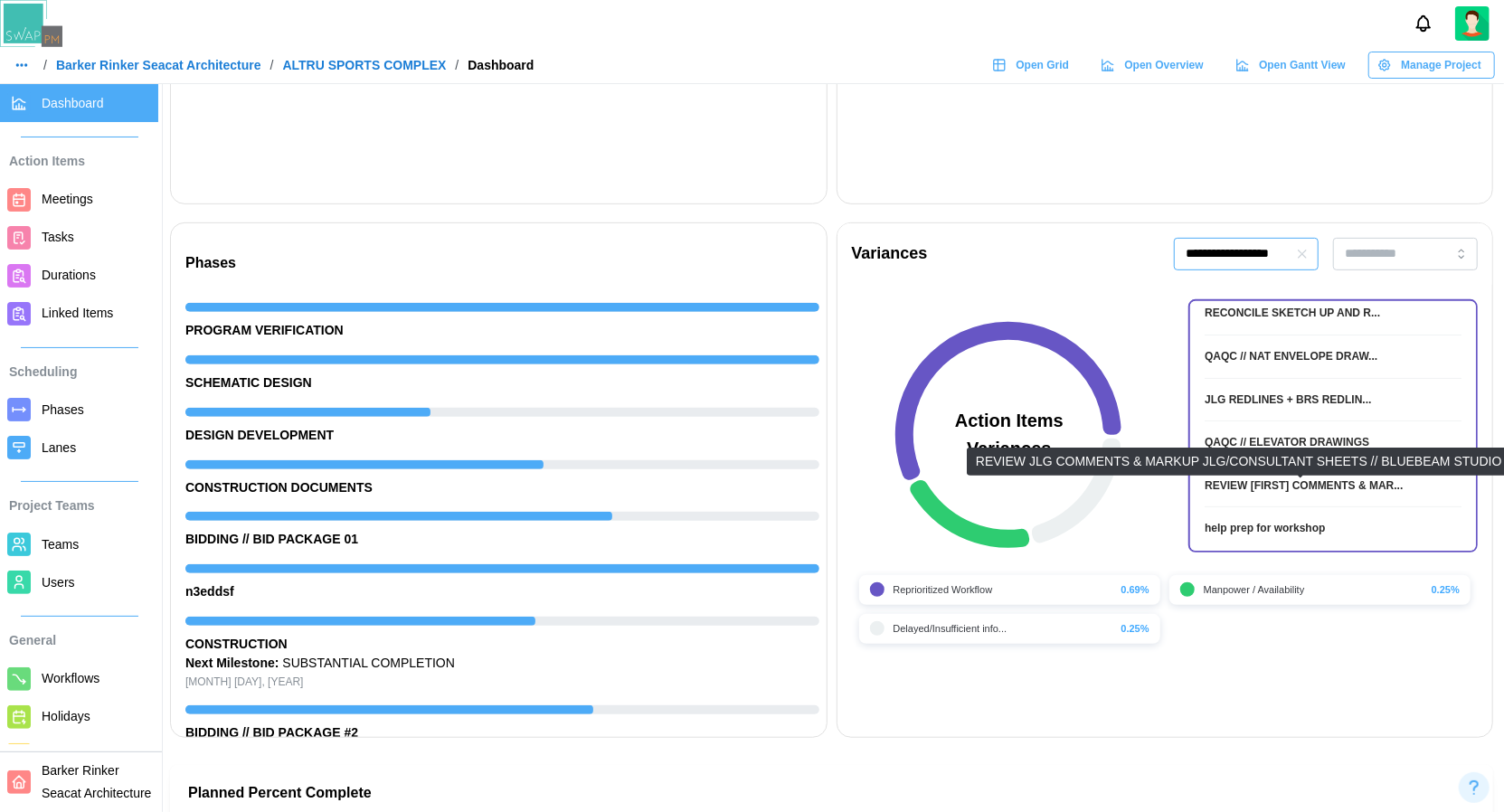 scroll, scrollTop: 0, scrollLeft: 0, axis: both 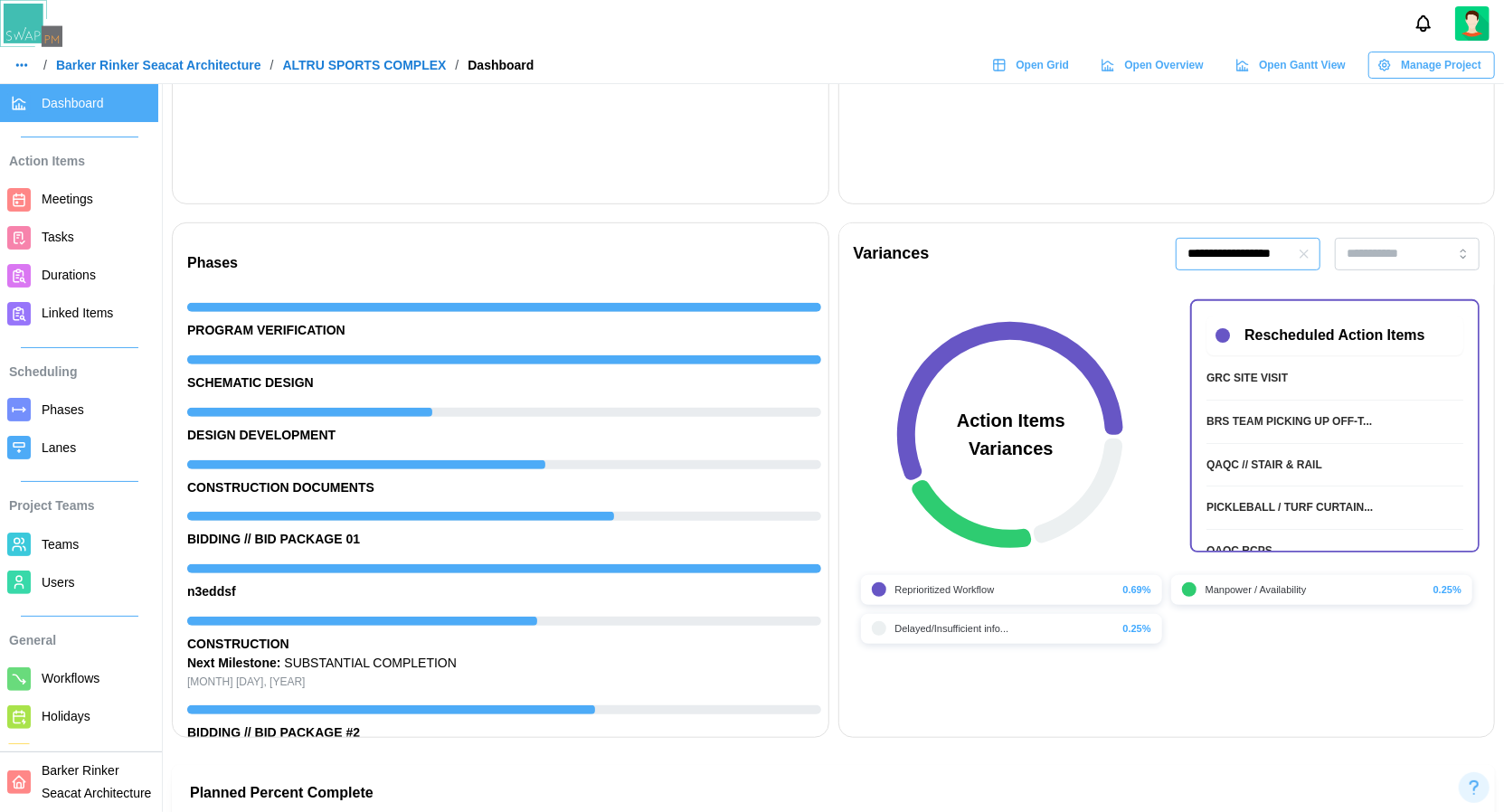 click 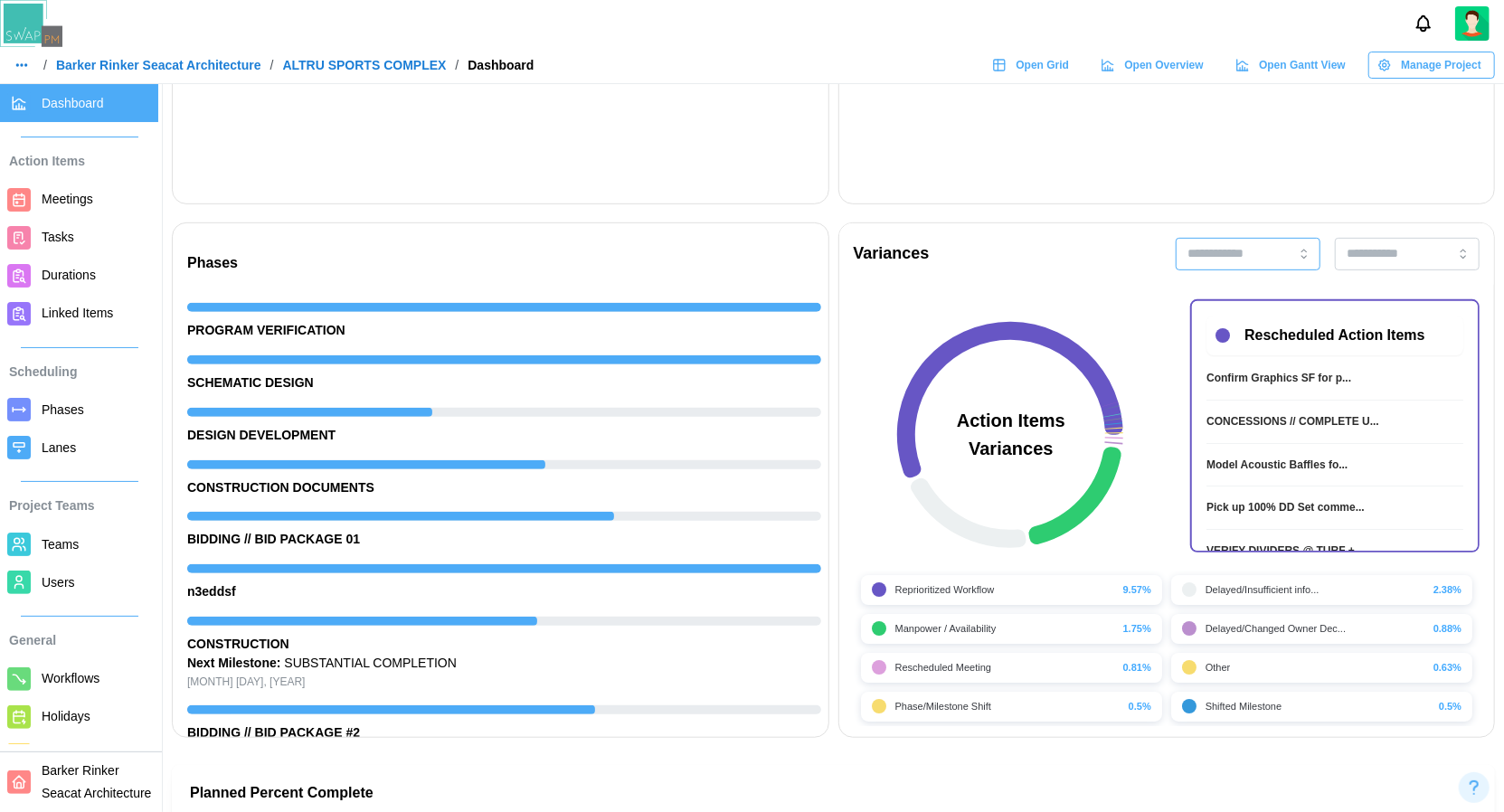 click at bounding box center (1248, 254) 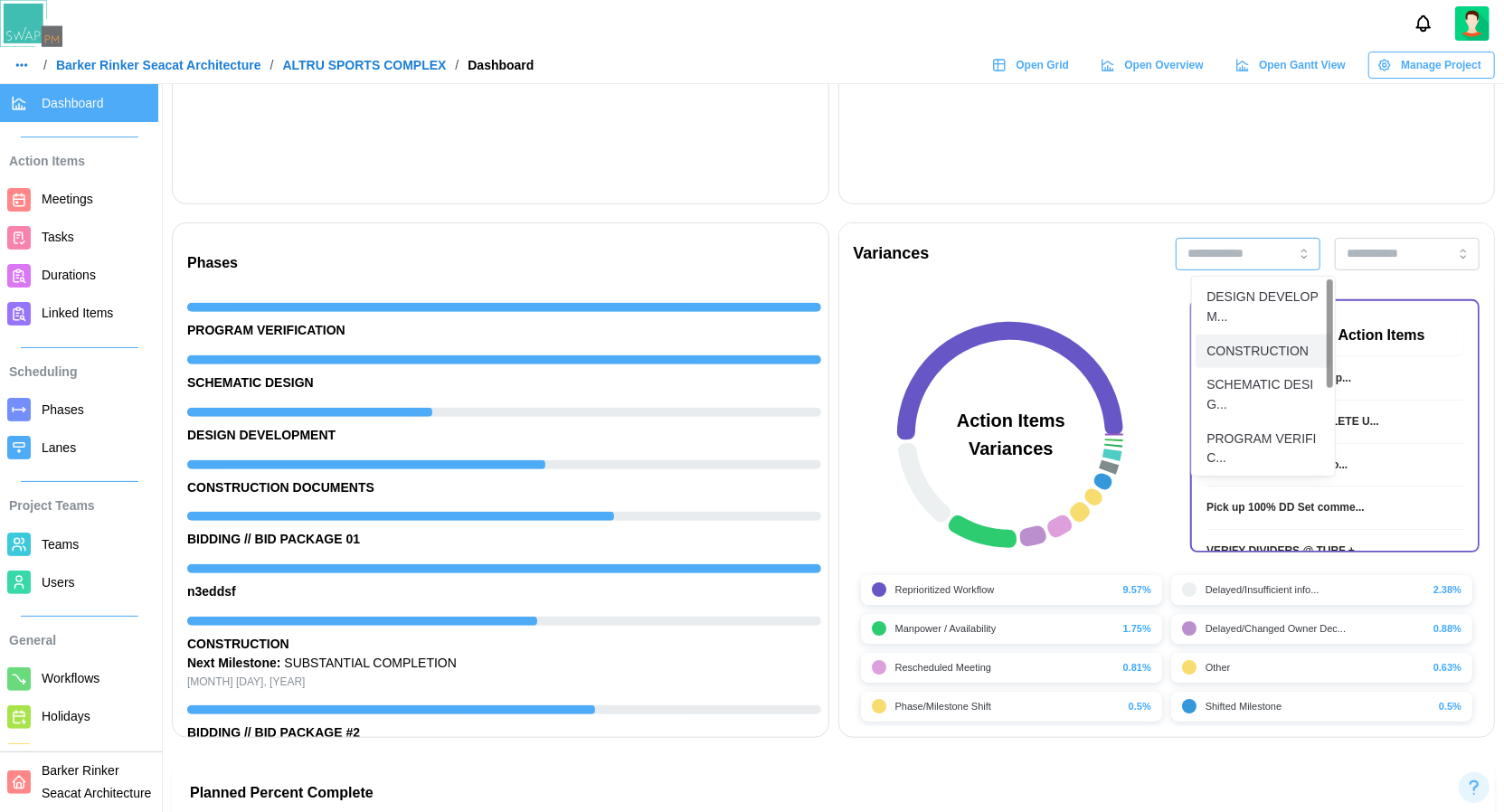 click on "CONSTRUCTION" at bounding box center [1257, 352] 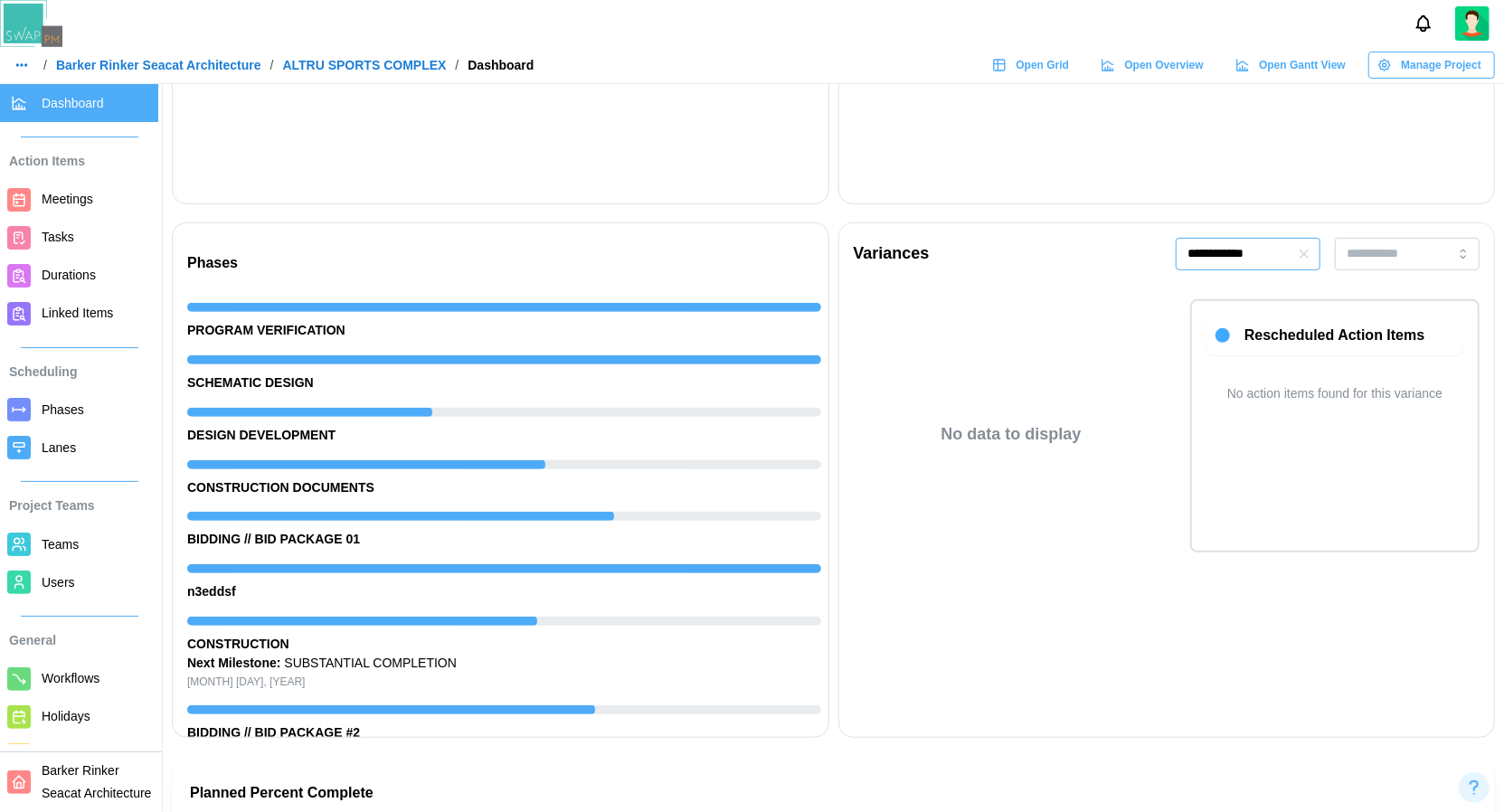click on "**********" at bounding box center (1248, 254) 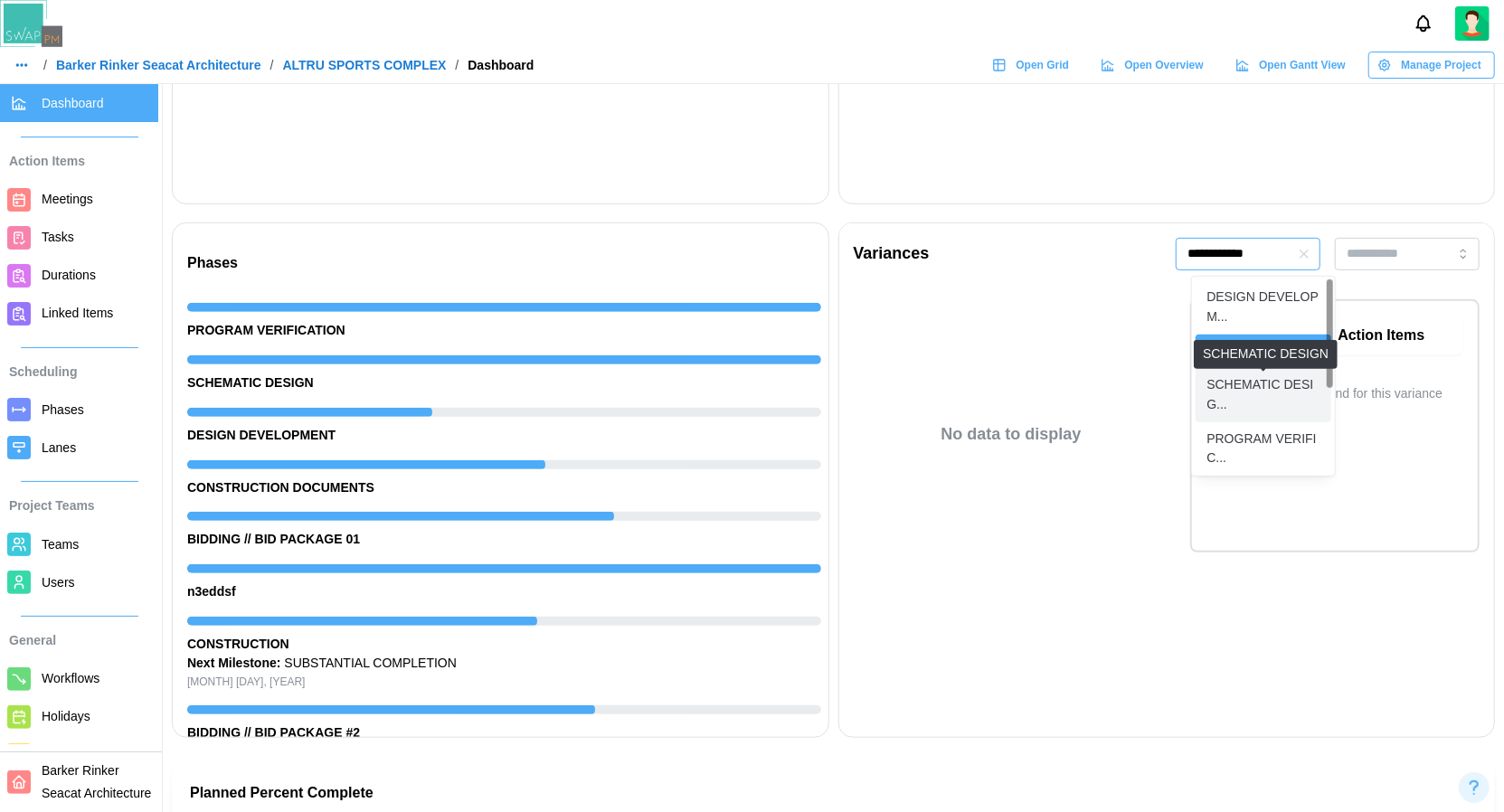 click on "SCHEMATIC DESIG..." at bounding box center (1263, 394) 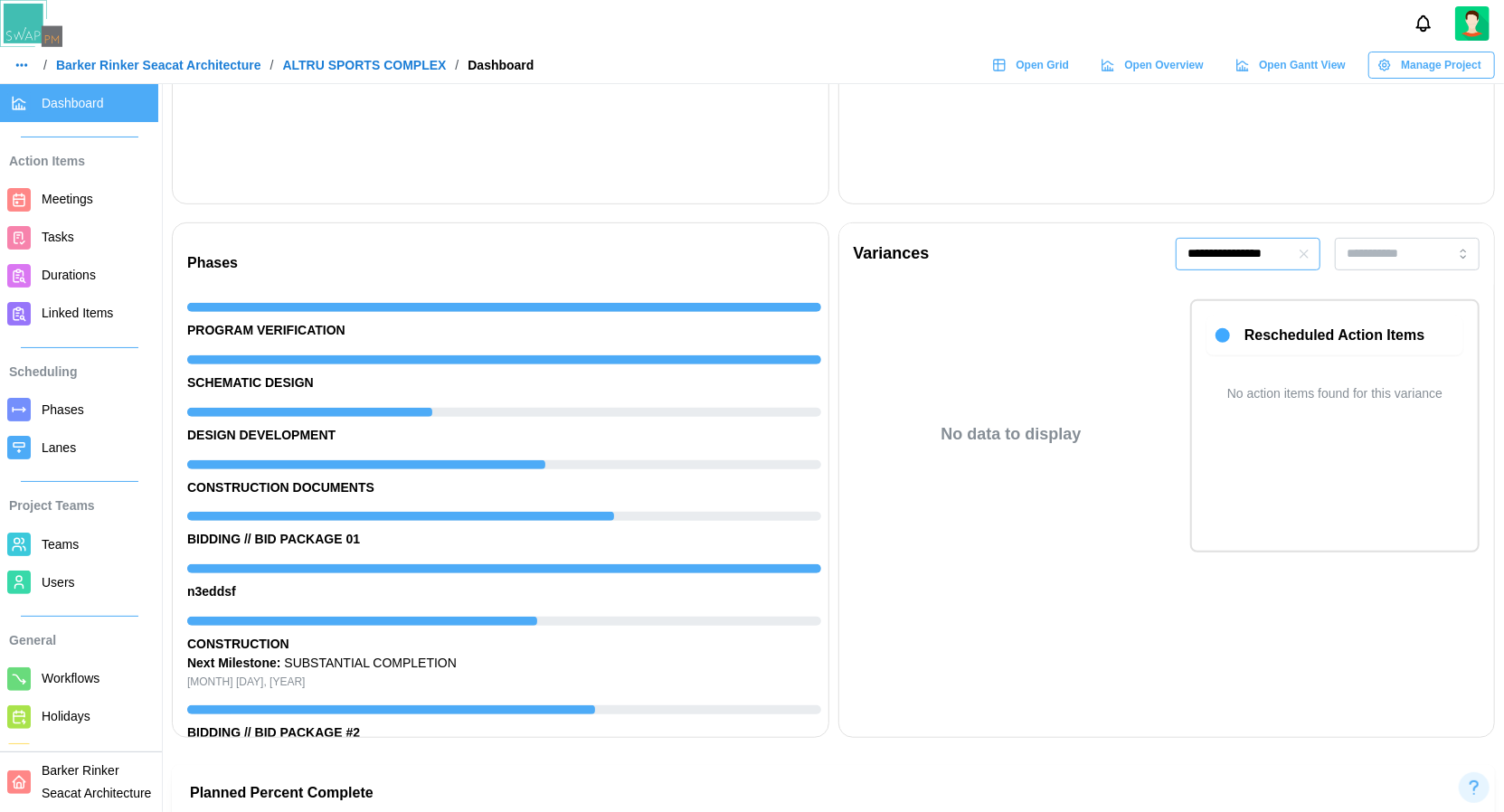 click on "**********" at bounding box center (1248, 254) 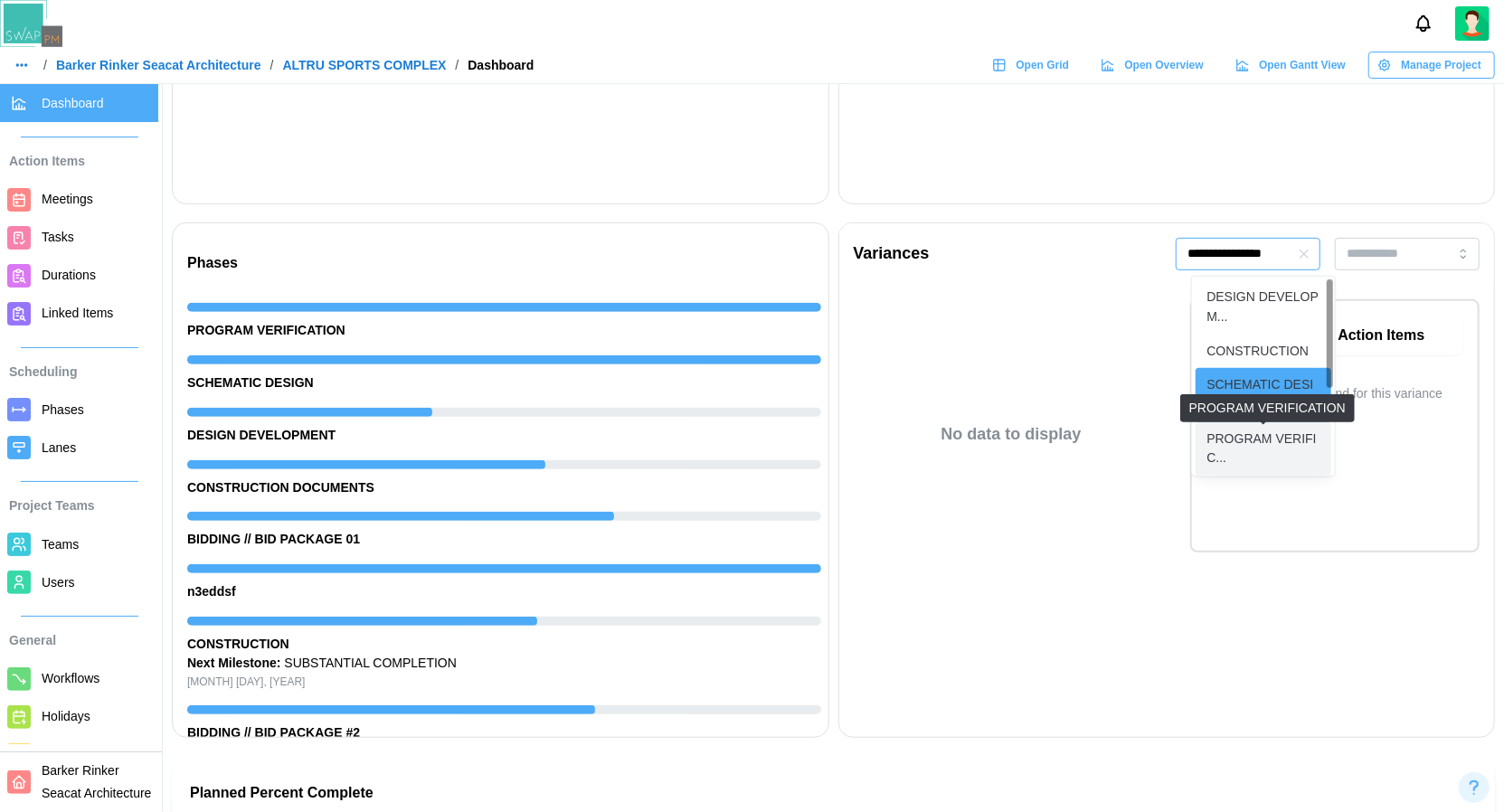 click on "PROGRAM VERIFIC..." at bounding box center (1263, 448) 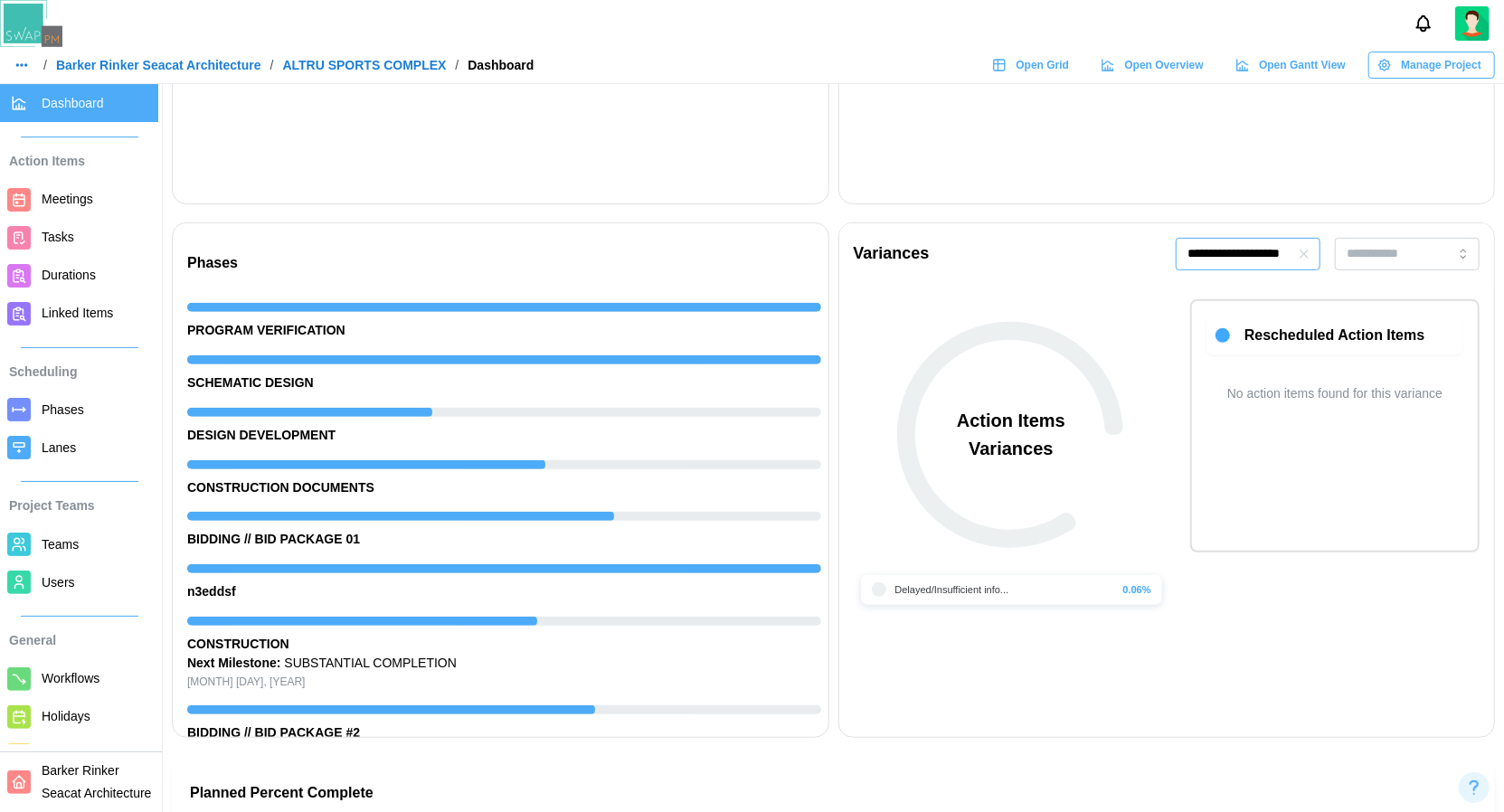 click on "**********" at bounding box center [1248, 254] 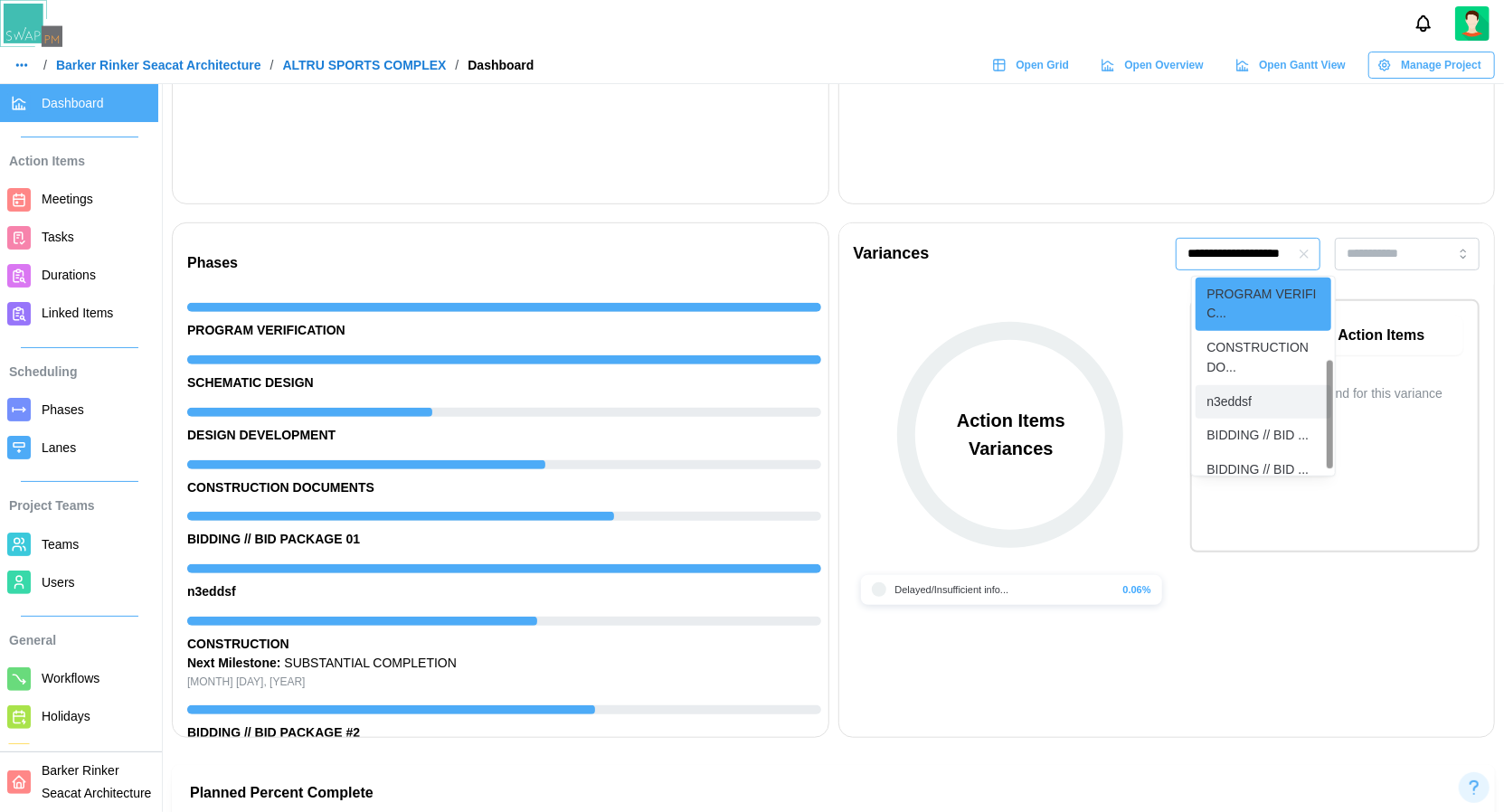 scroll, scrollTop: 147, scrollLeft: 0, axis: vertical 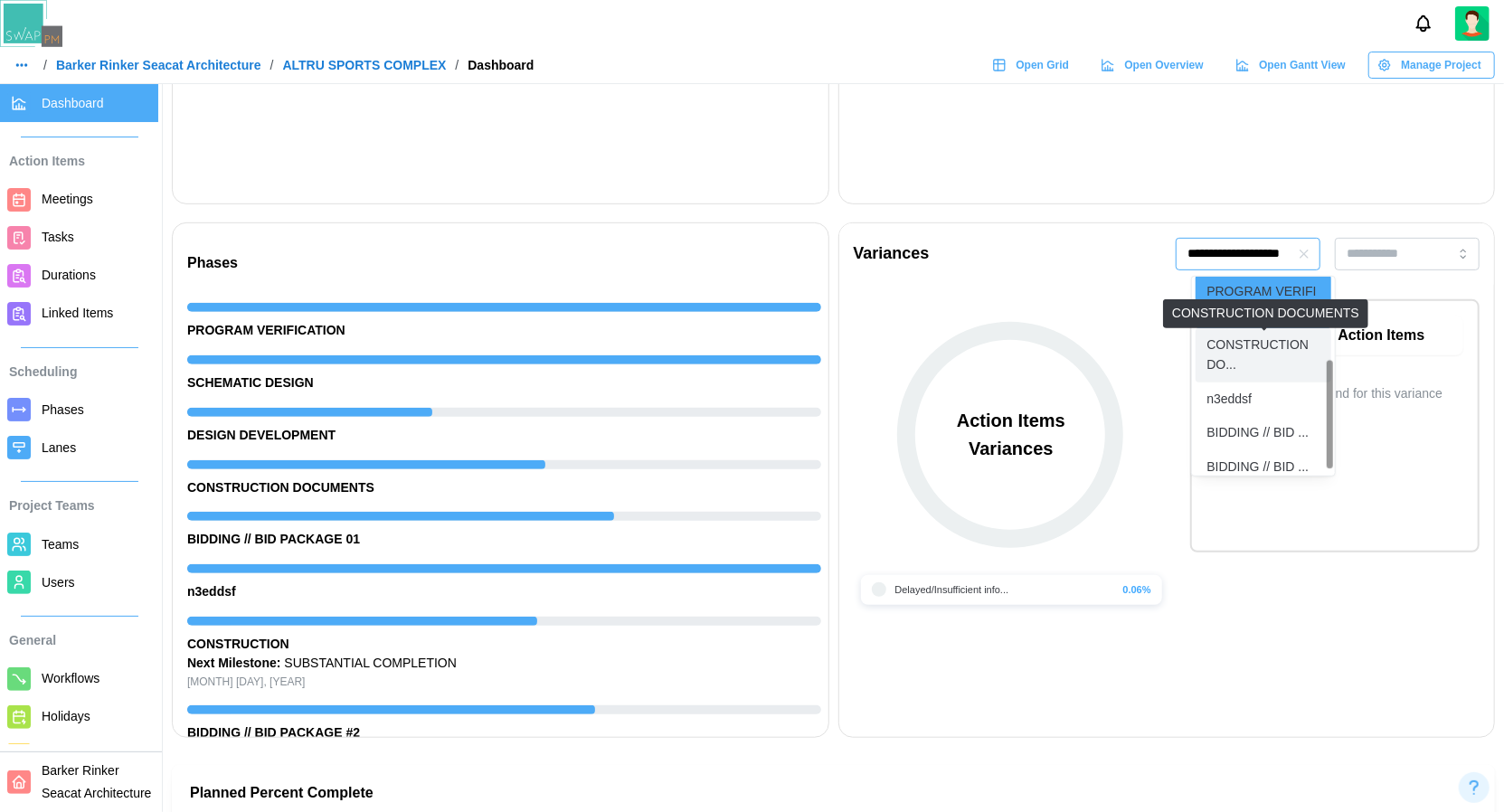 click on "CONSTRUCTION DO..." at bounding box center (1263, 354) 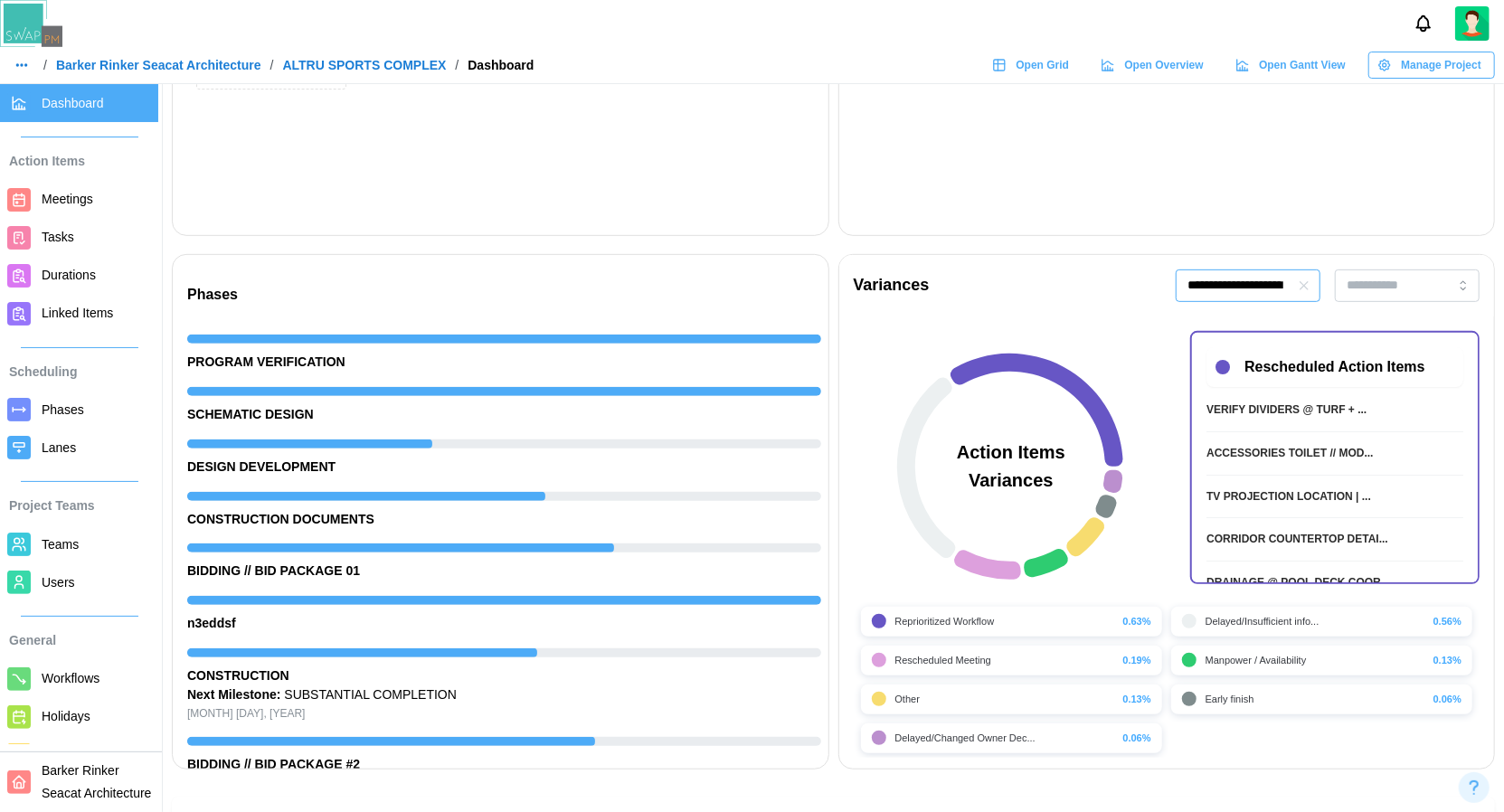 scroll, scrollTop: 458, scrollLeft: 2, axis: both 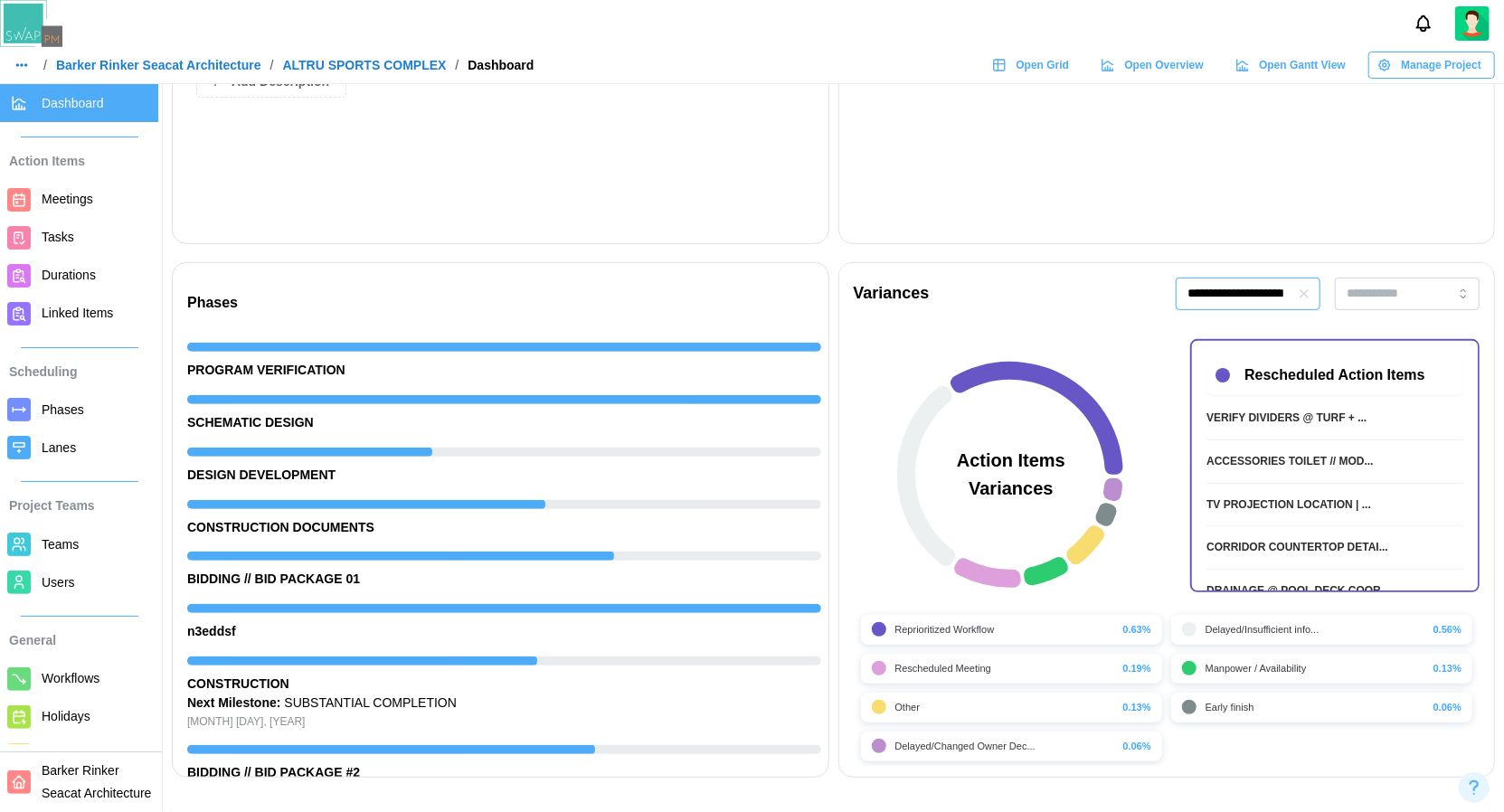 click on "**********" at bounding box center (1248, 294) 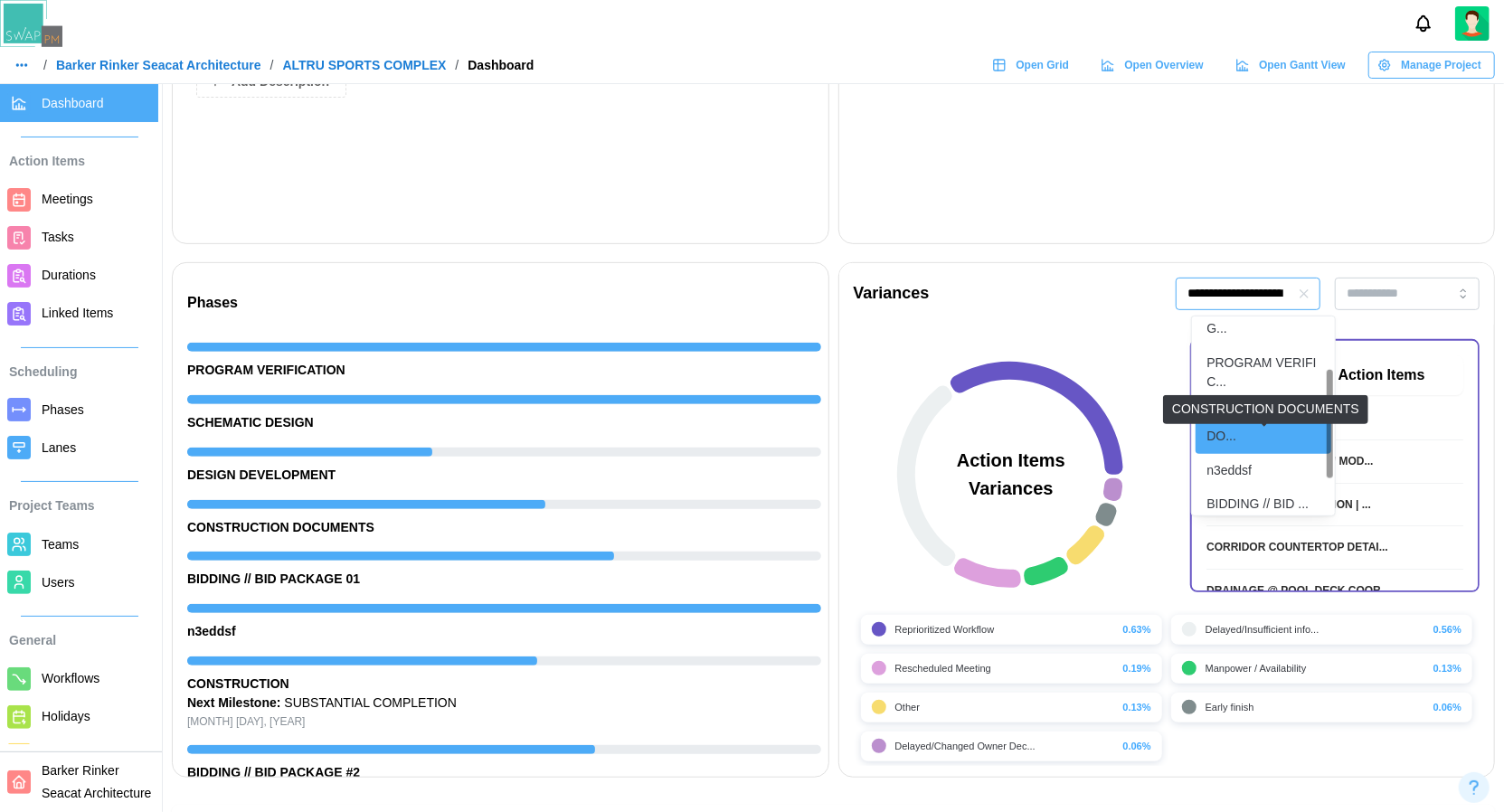 scroll, scrollTop: 159, scrollLeft: 0, axis: vertical 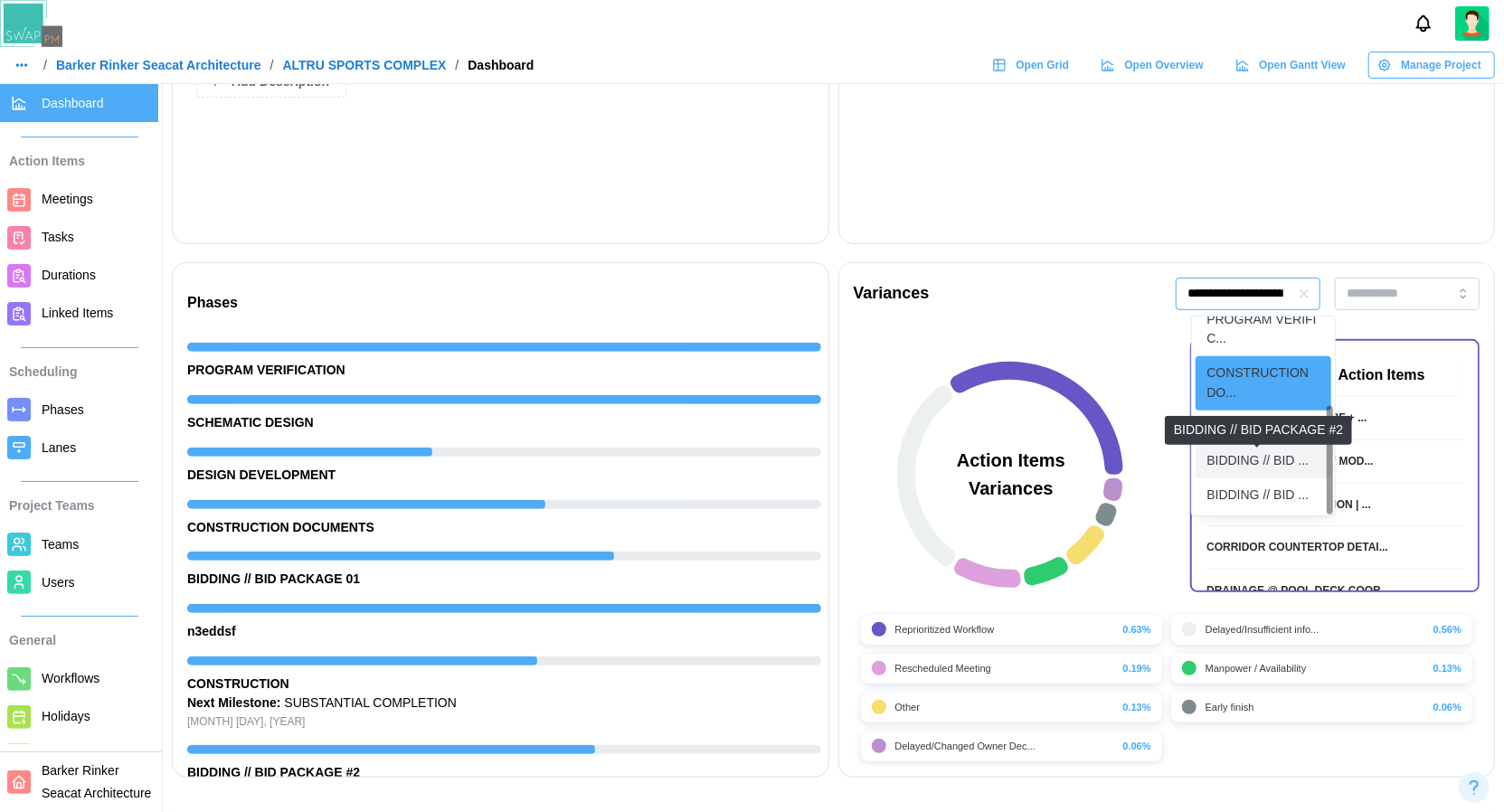 click on "BIDDING // BID ..." at bounding box center (1257, 461) 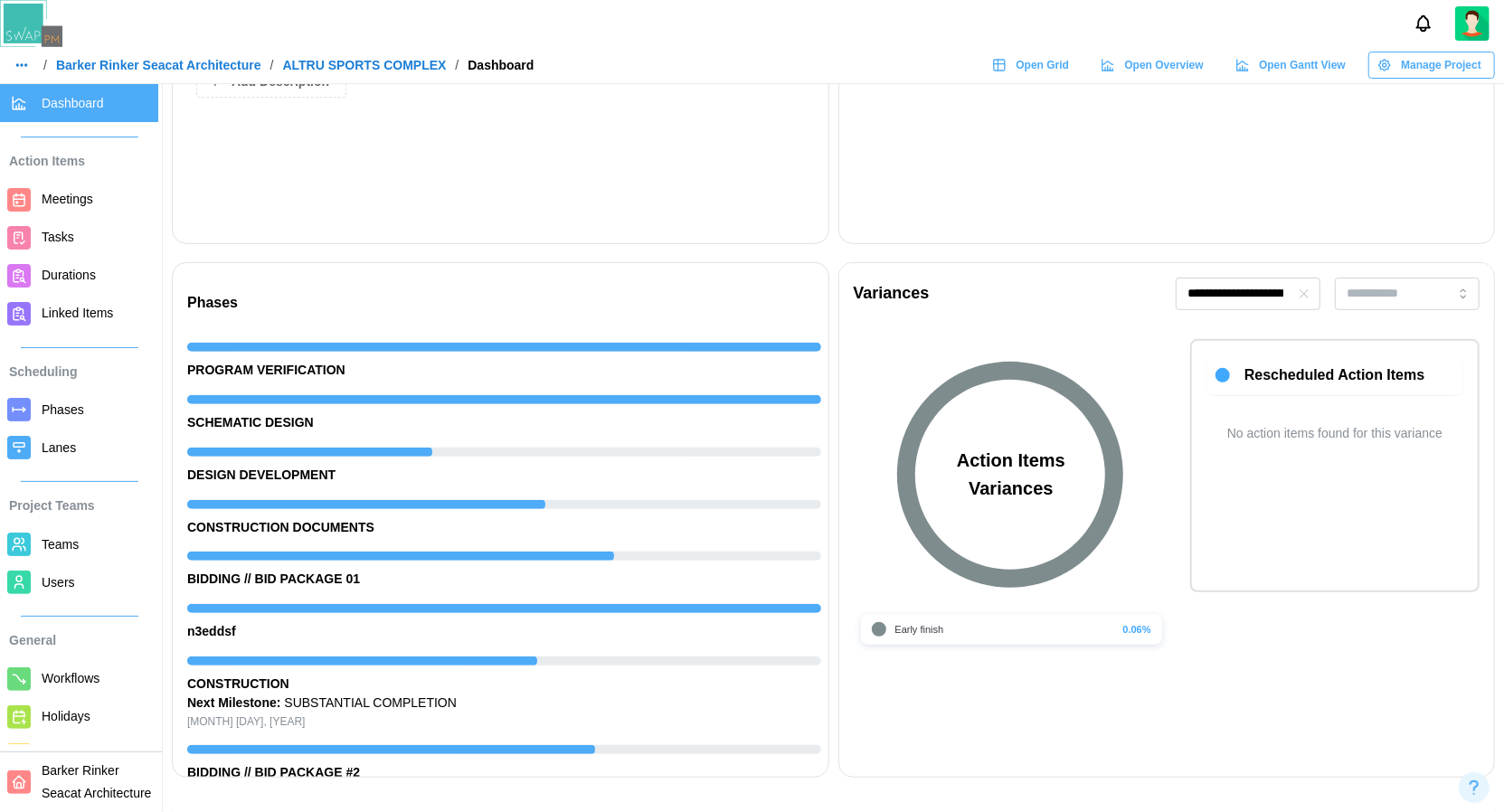 click 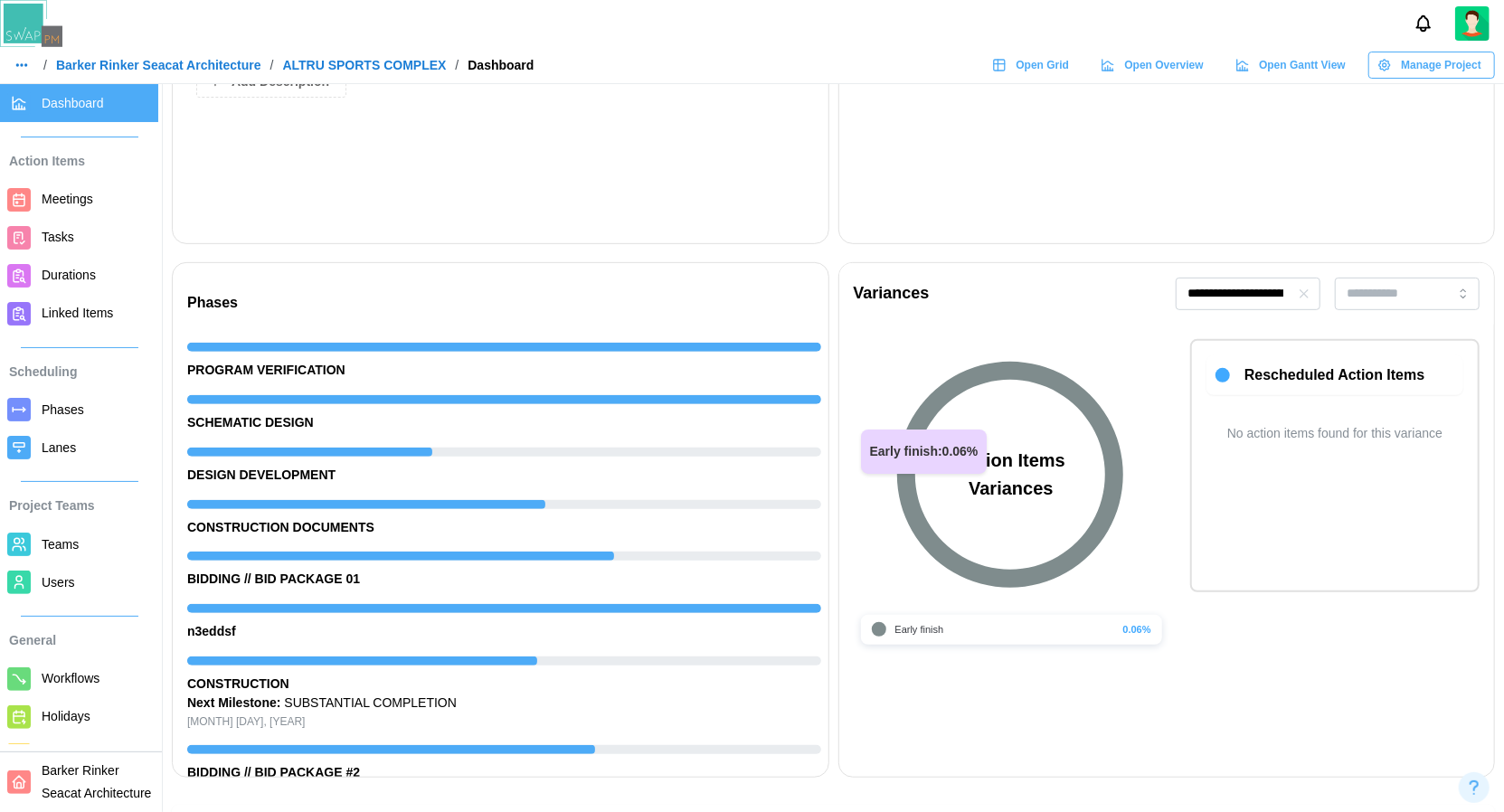 click 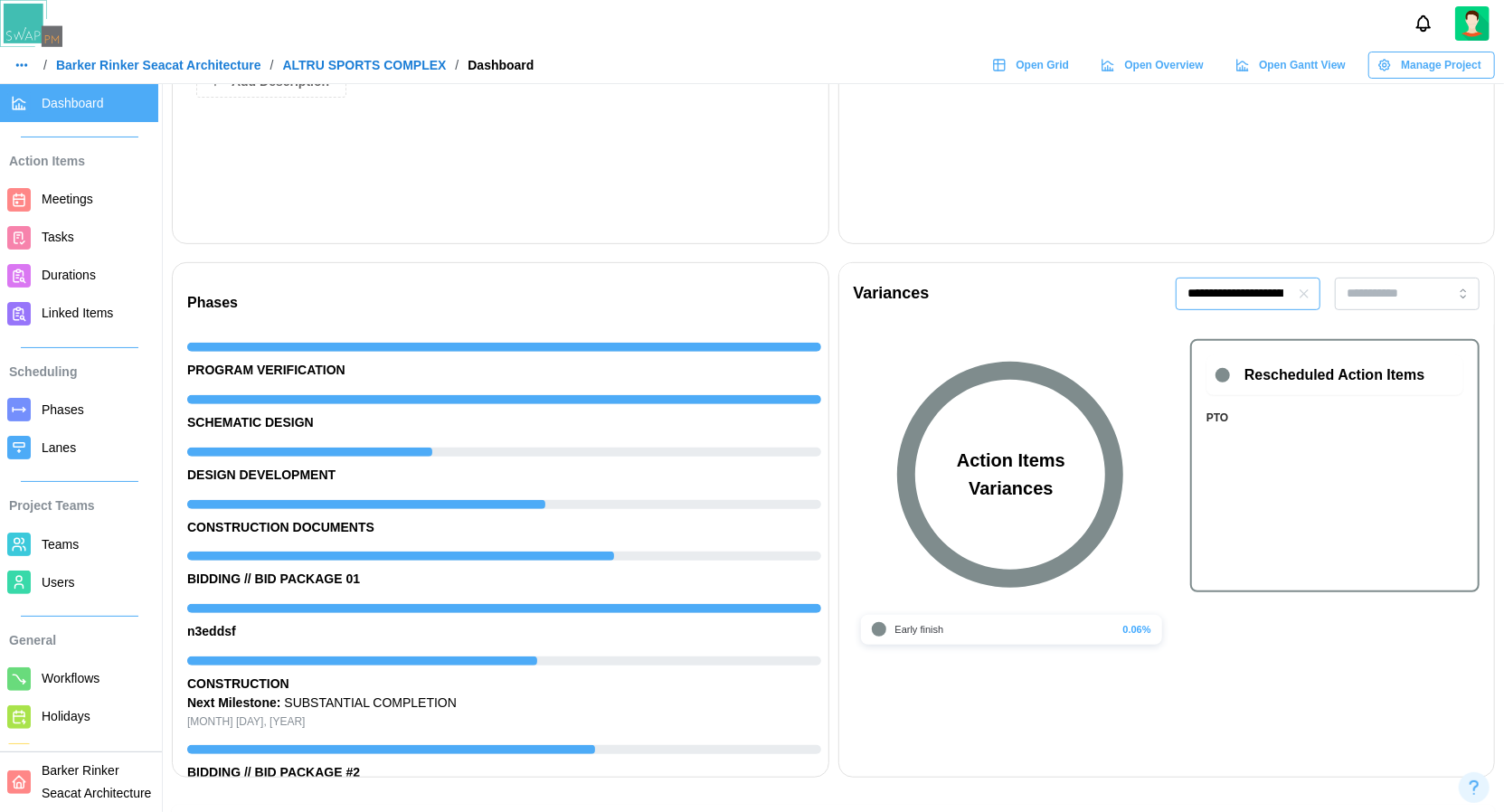click on "**********" at bounding box center [1248, 294] 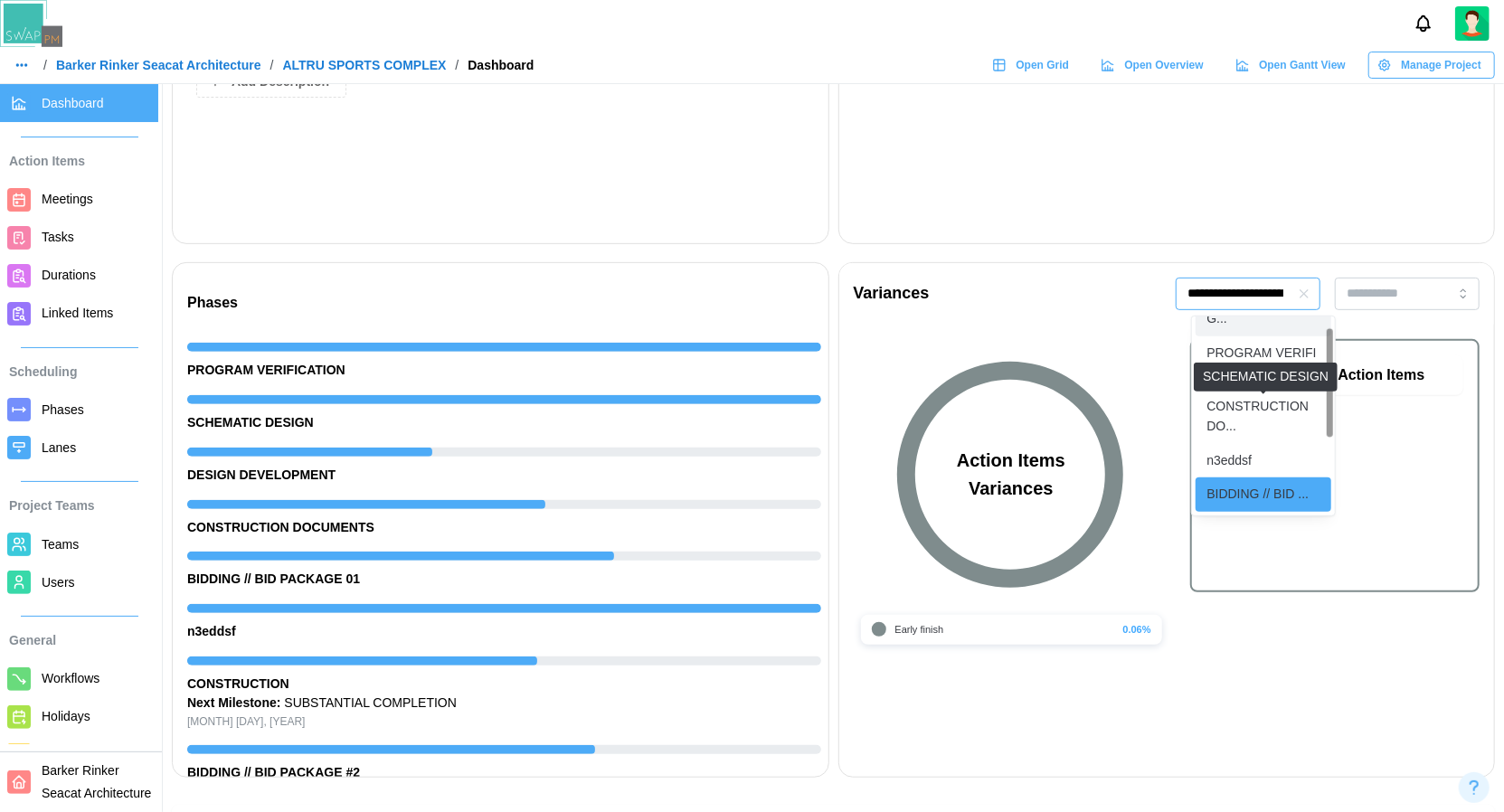 scroll, scrollTop: 0, scrollLeft: 0, axis: both 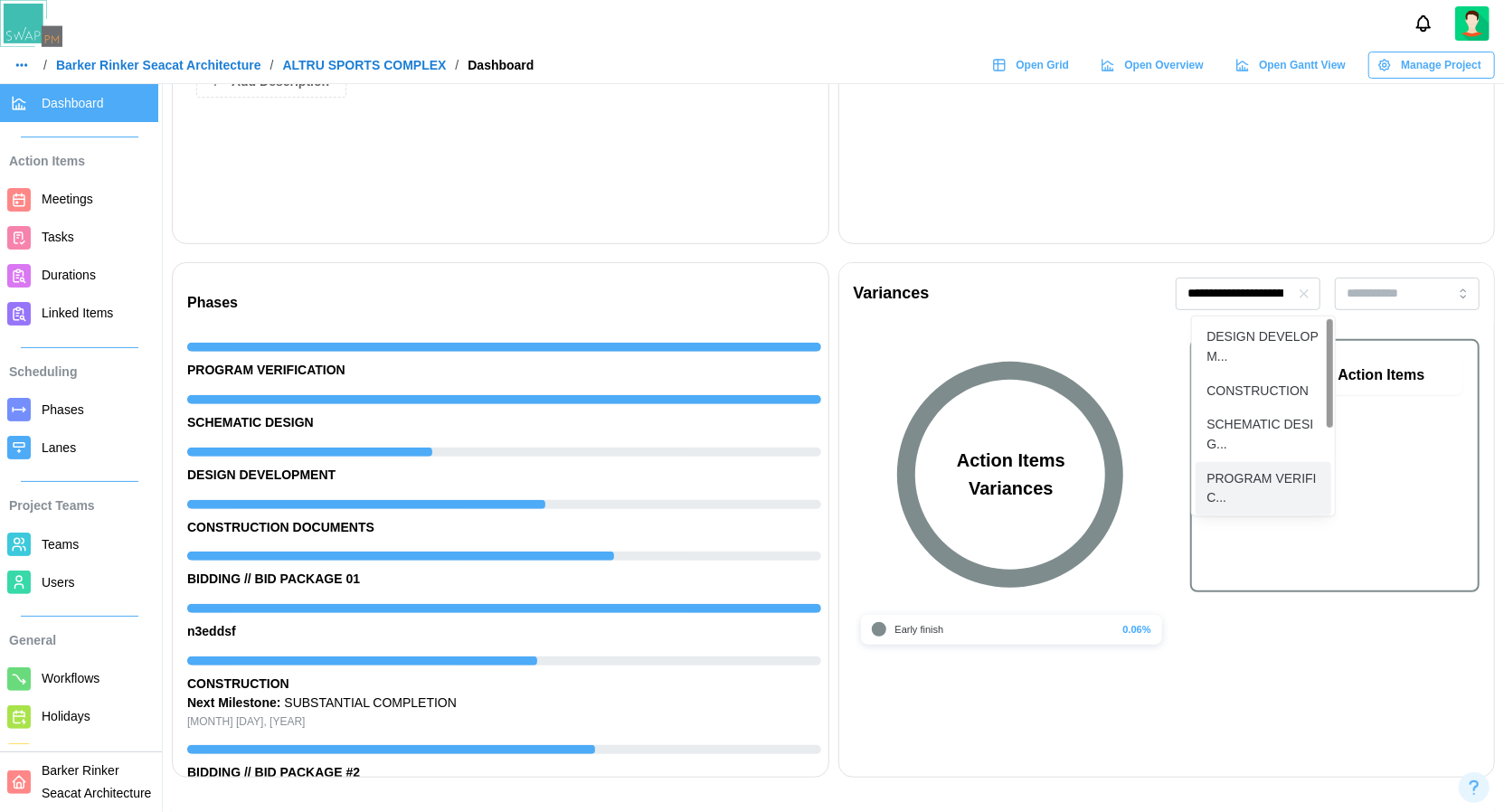 click on "Early finish 0.06%" at bounding box center [1167, 701] 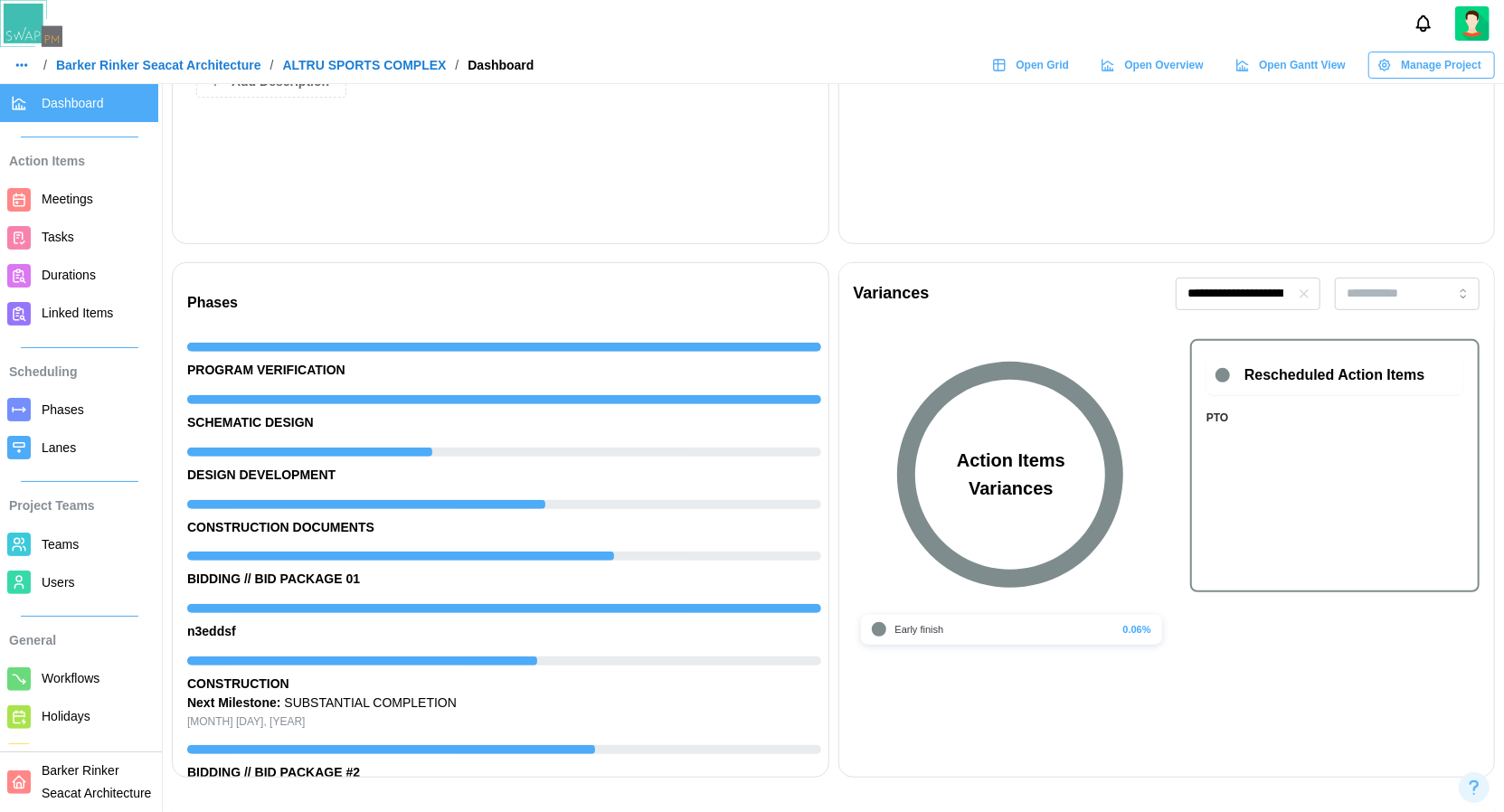 drag, startPoint x: 1300, startPoint y: 548, endPoint x: 1291, endPoint y: 545, distance: 9.486833 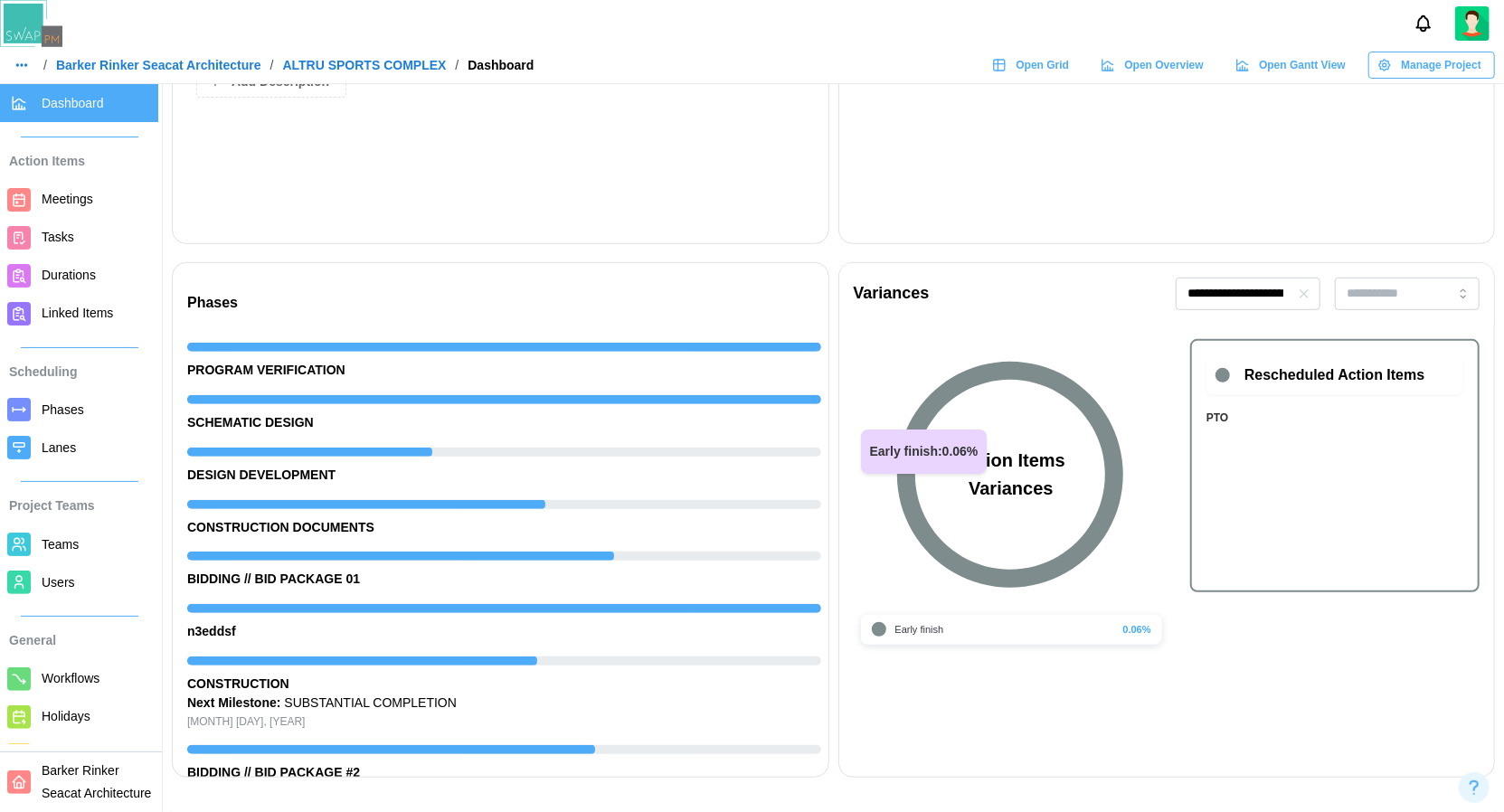 click 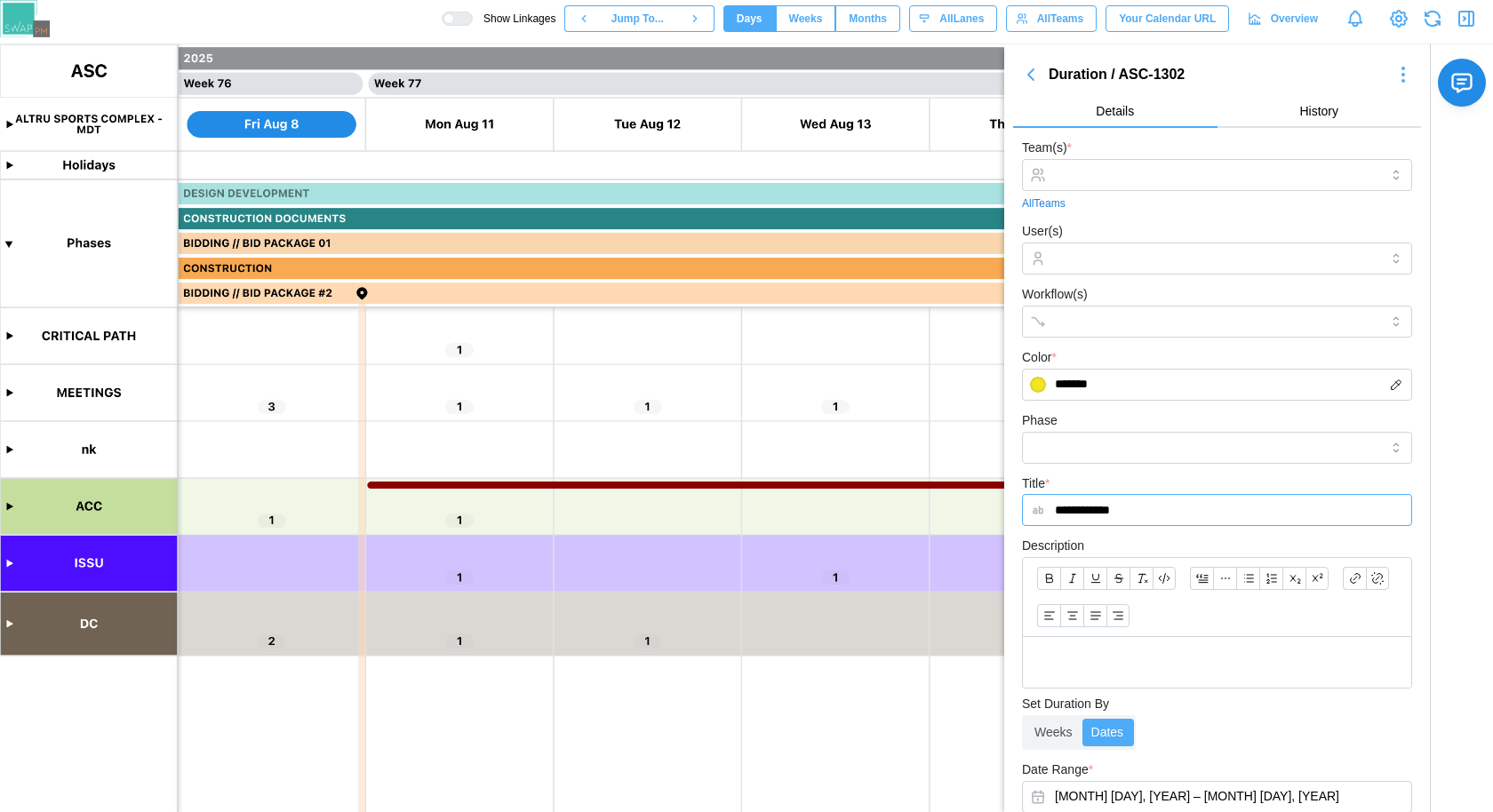 scroll, scrollTop: 0, scrollLeft: 0, axis: both 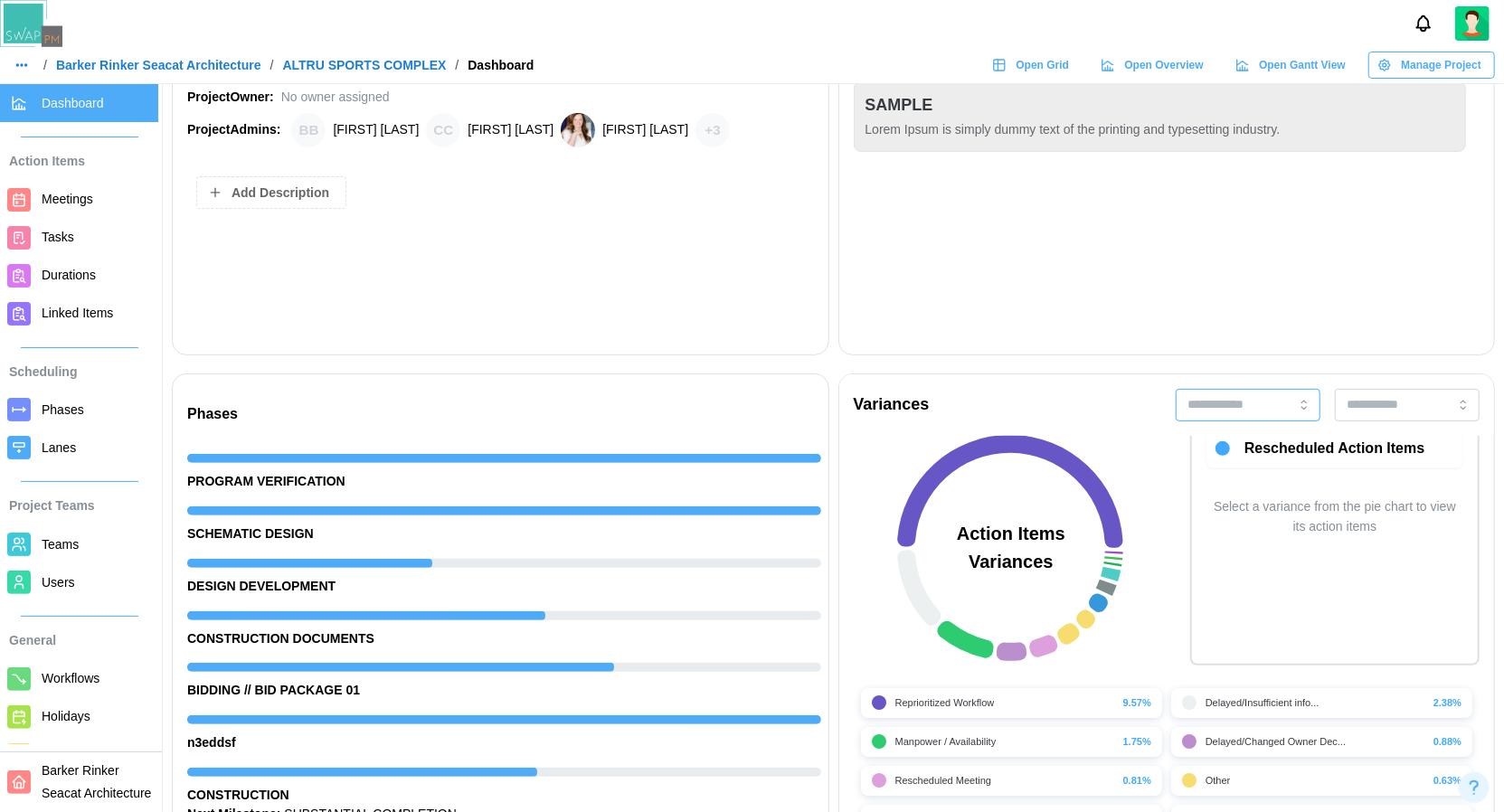 click at bounding box center (1248, 405) 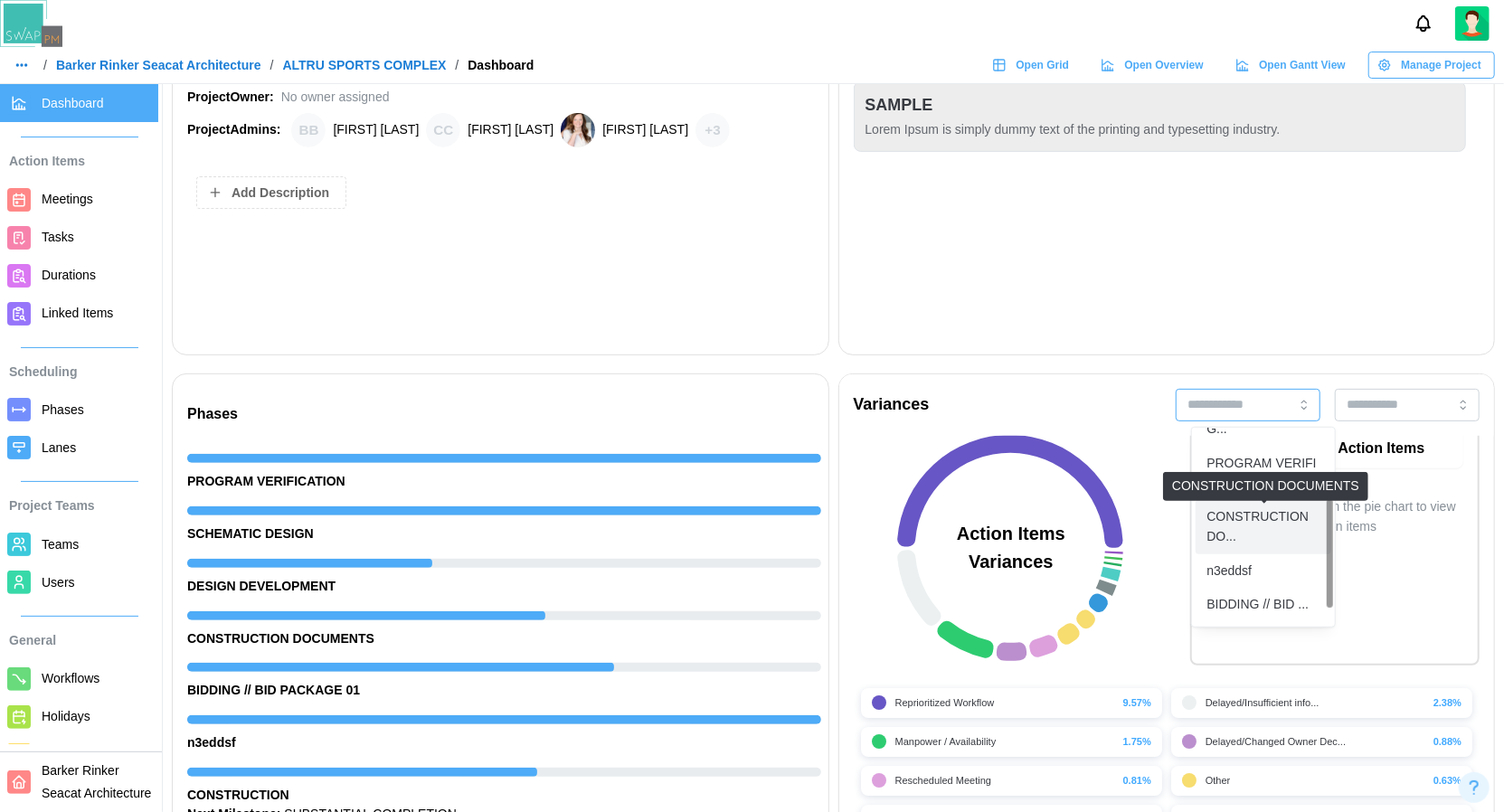 scroll, scrollTop: 159, scrollLeft: 0, axis: vertical 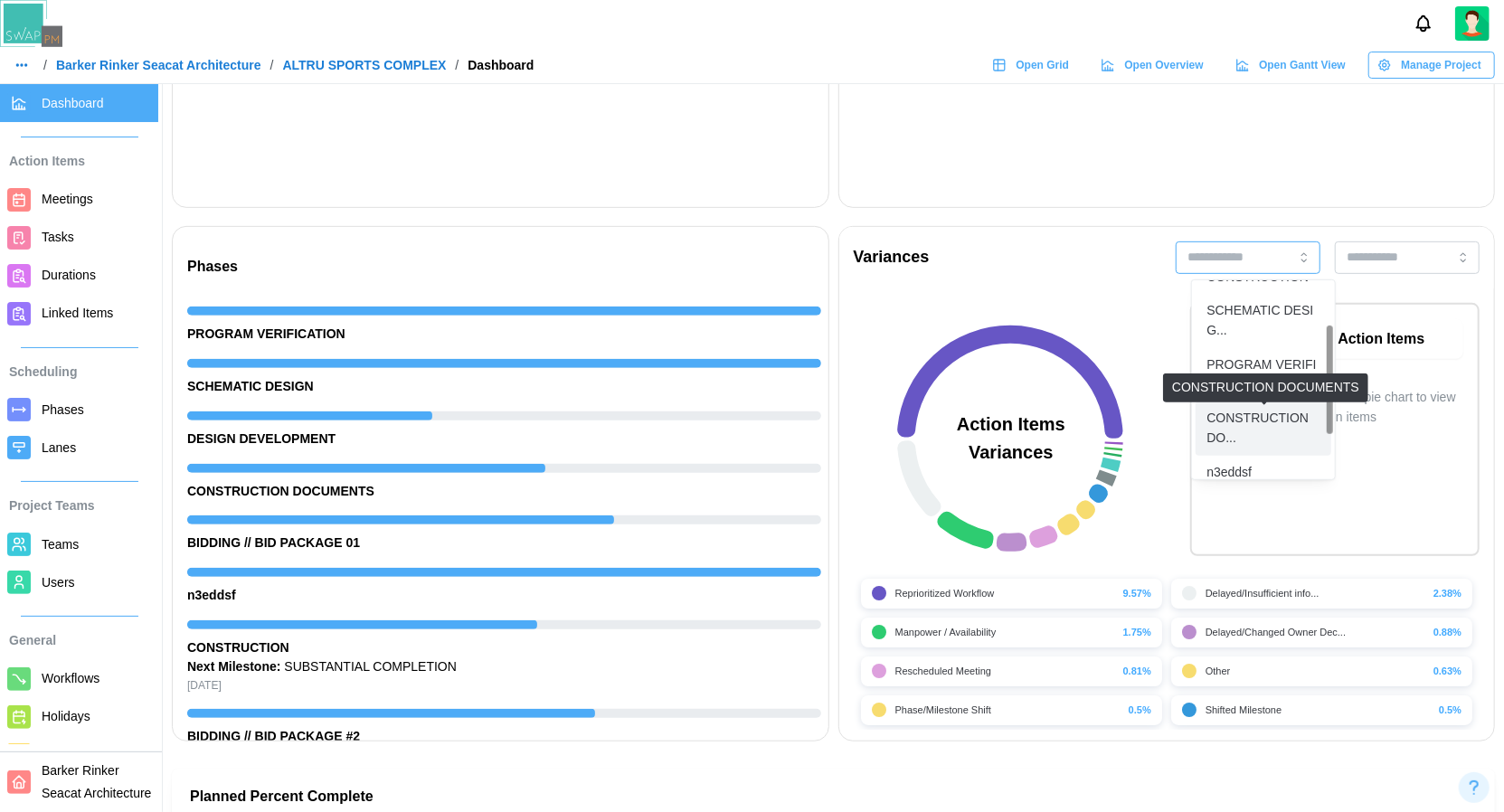 click on "CONSTRUCTION DO..." at bounding box center [1263, 428] 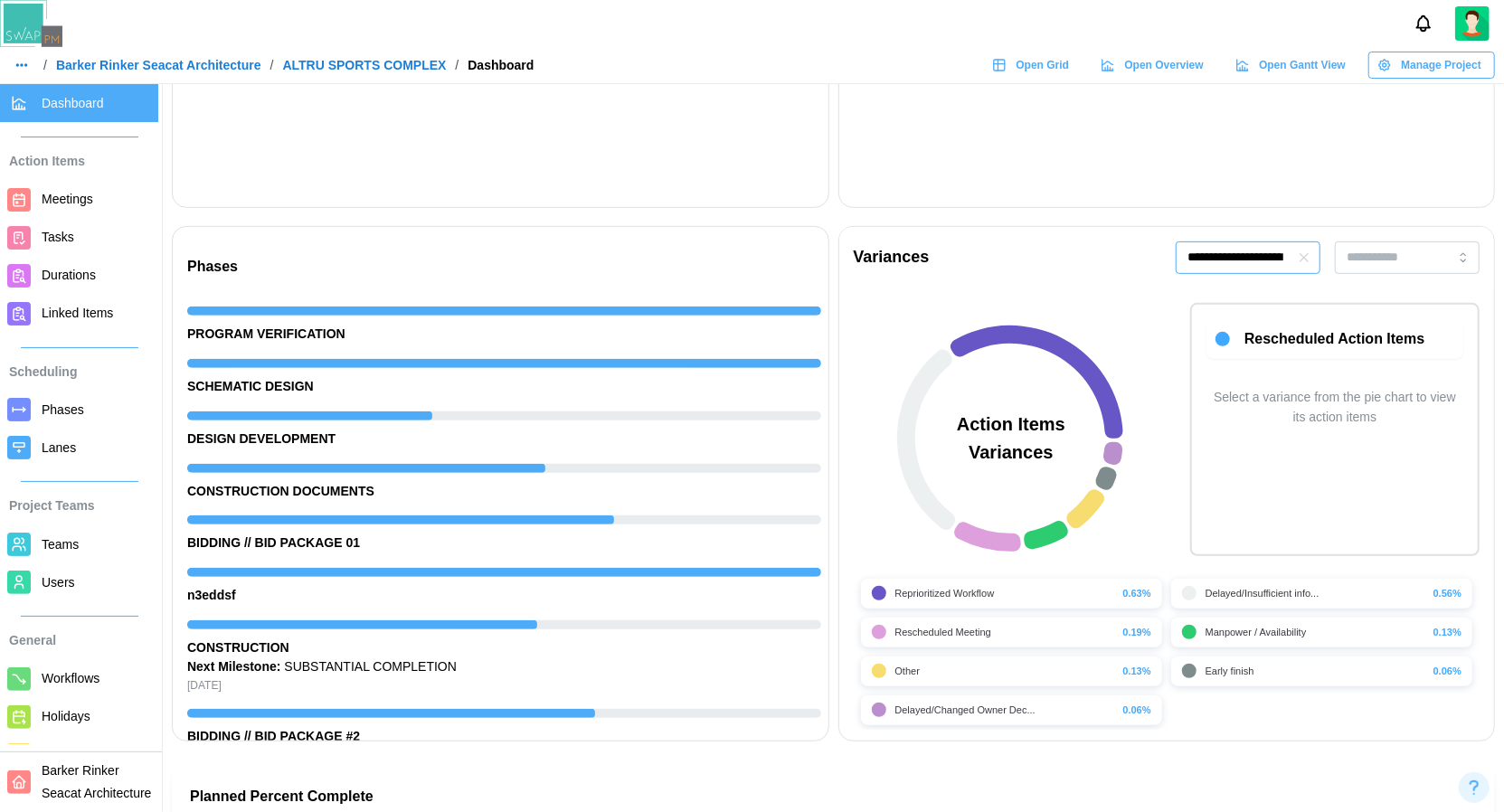 click on "**********" at bounding box center (1248, 258) 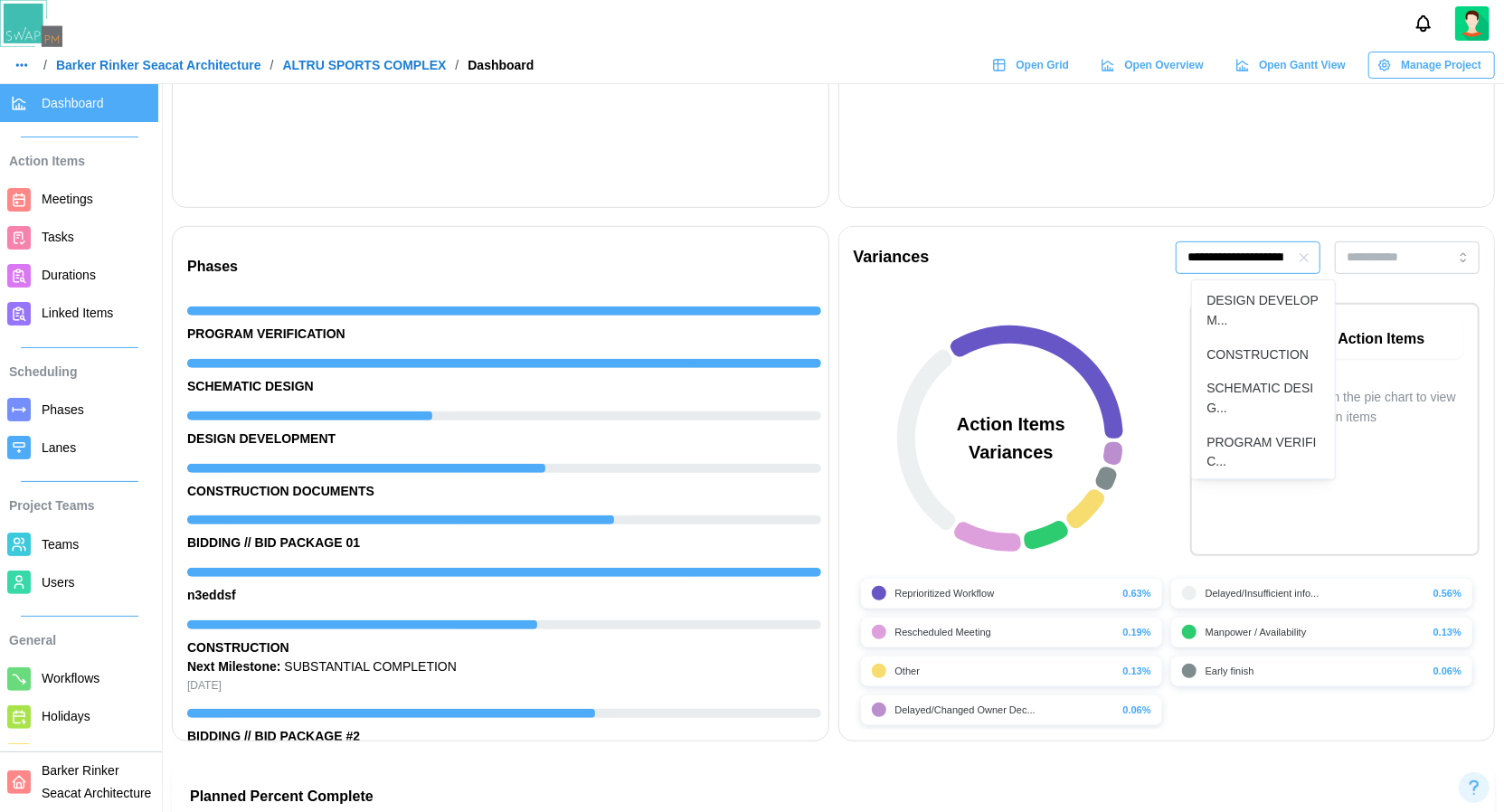 scroll, scrollTop: 58, scrollLeft: 0, axis: vertical 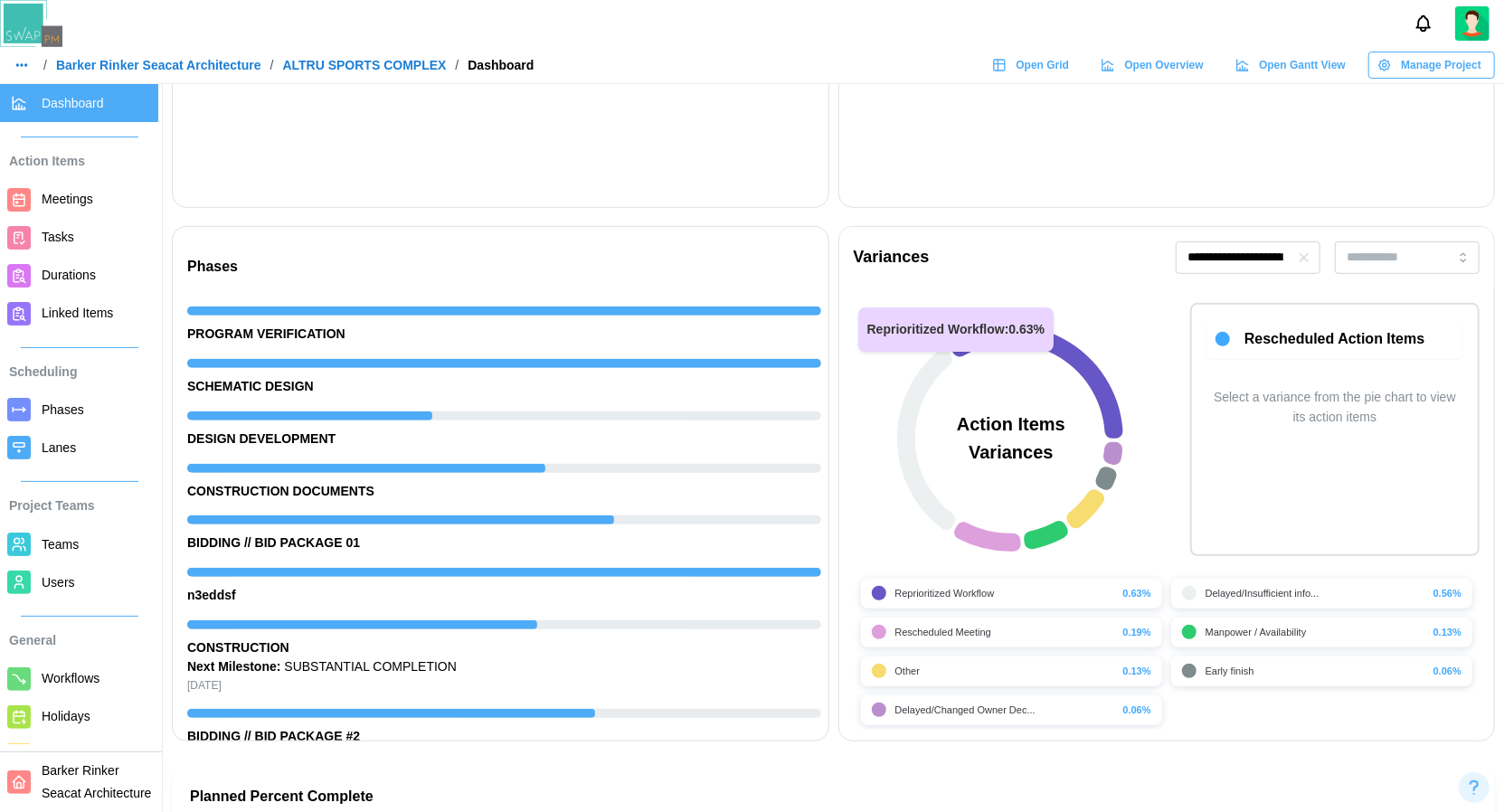 click 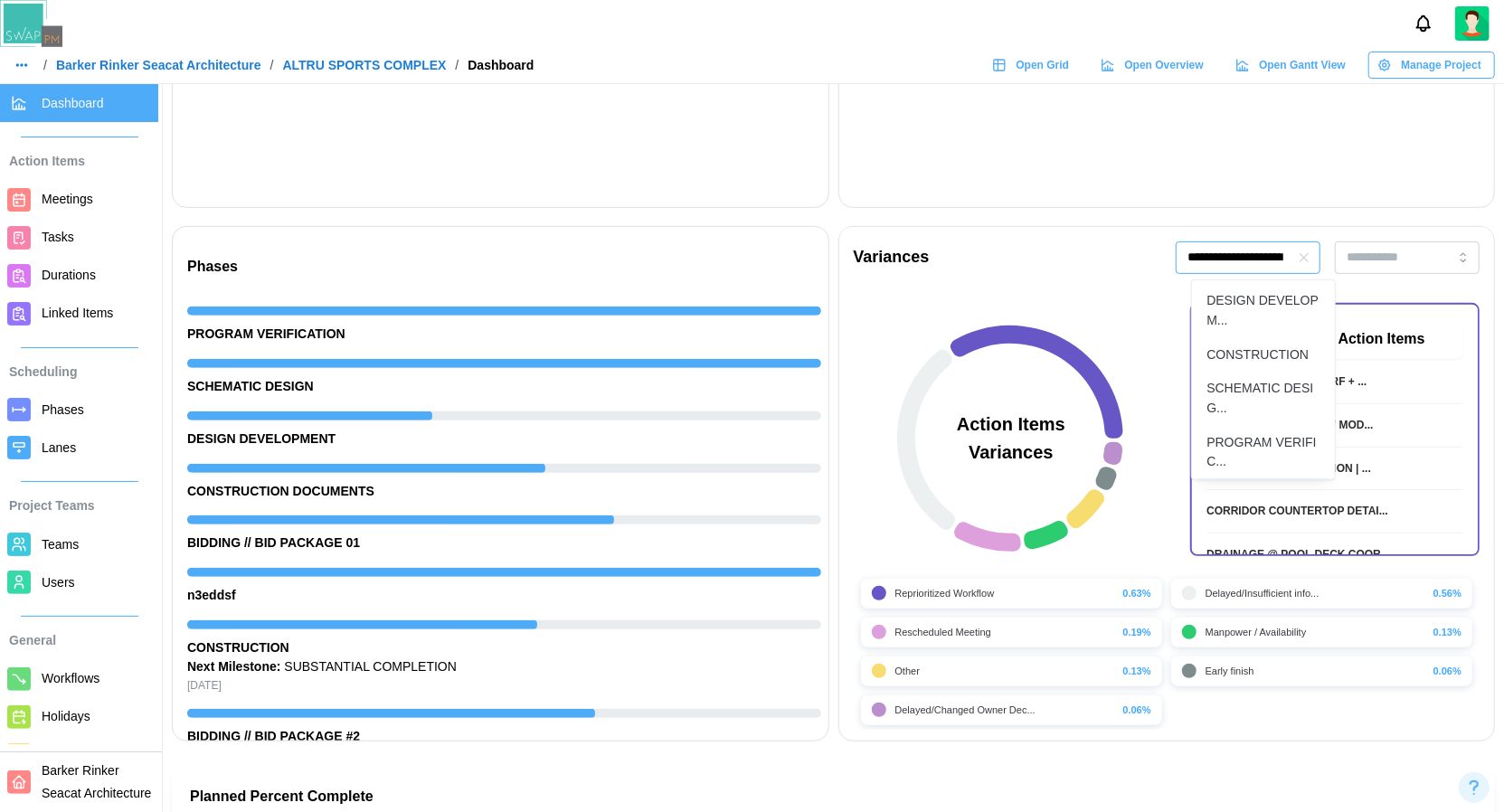 click on "**********" at bounding box center (1248, 258) 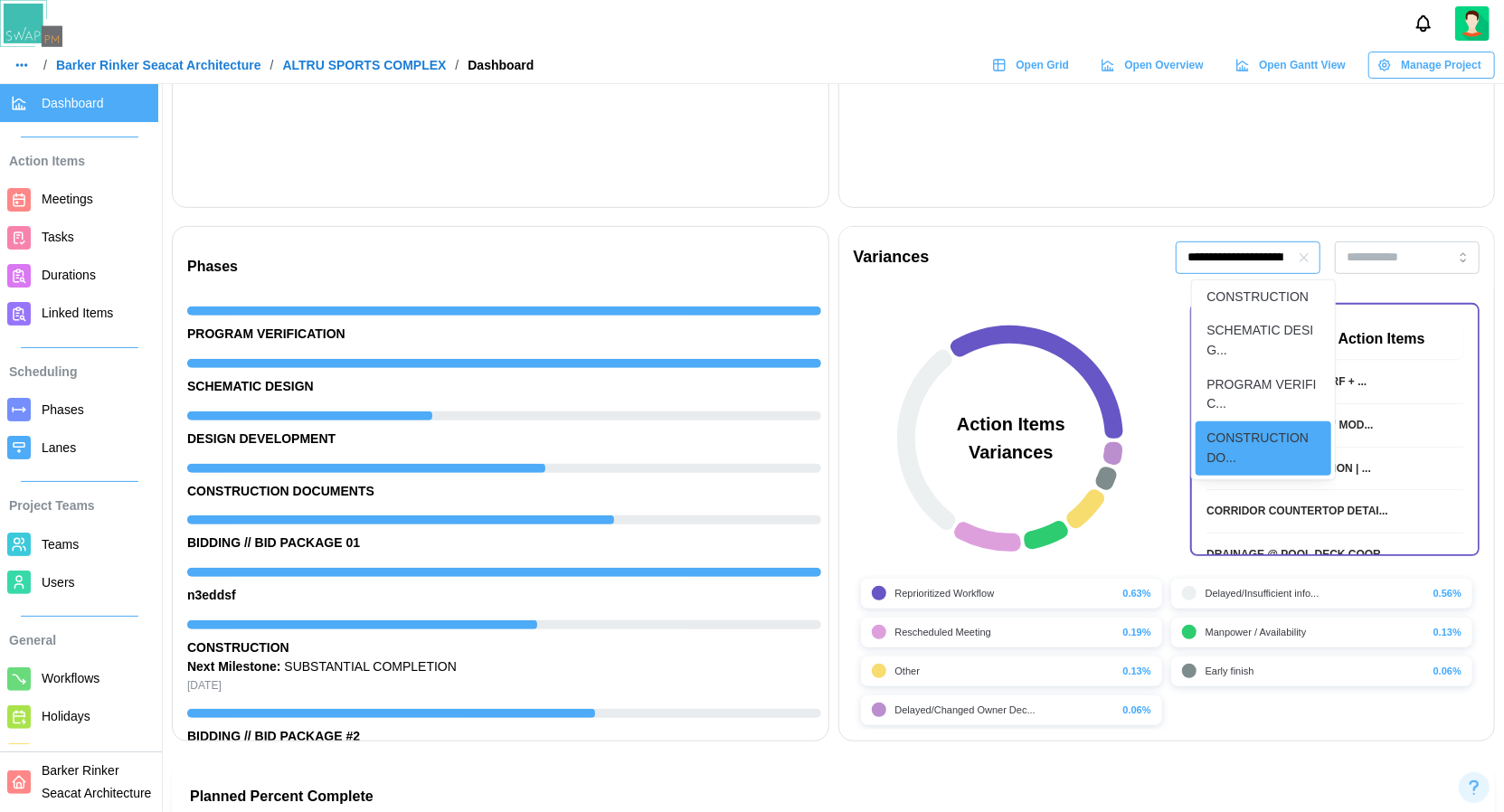 click 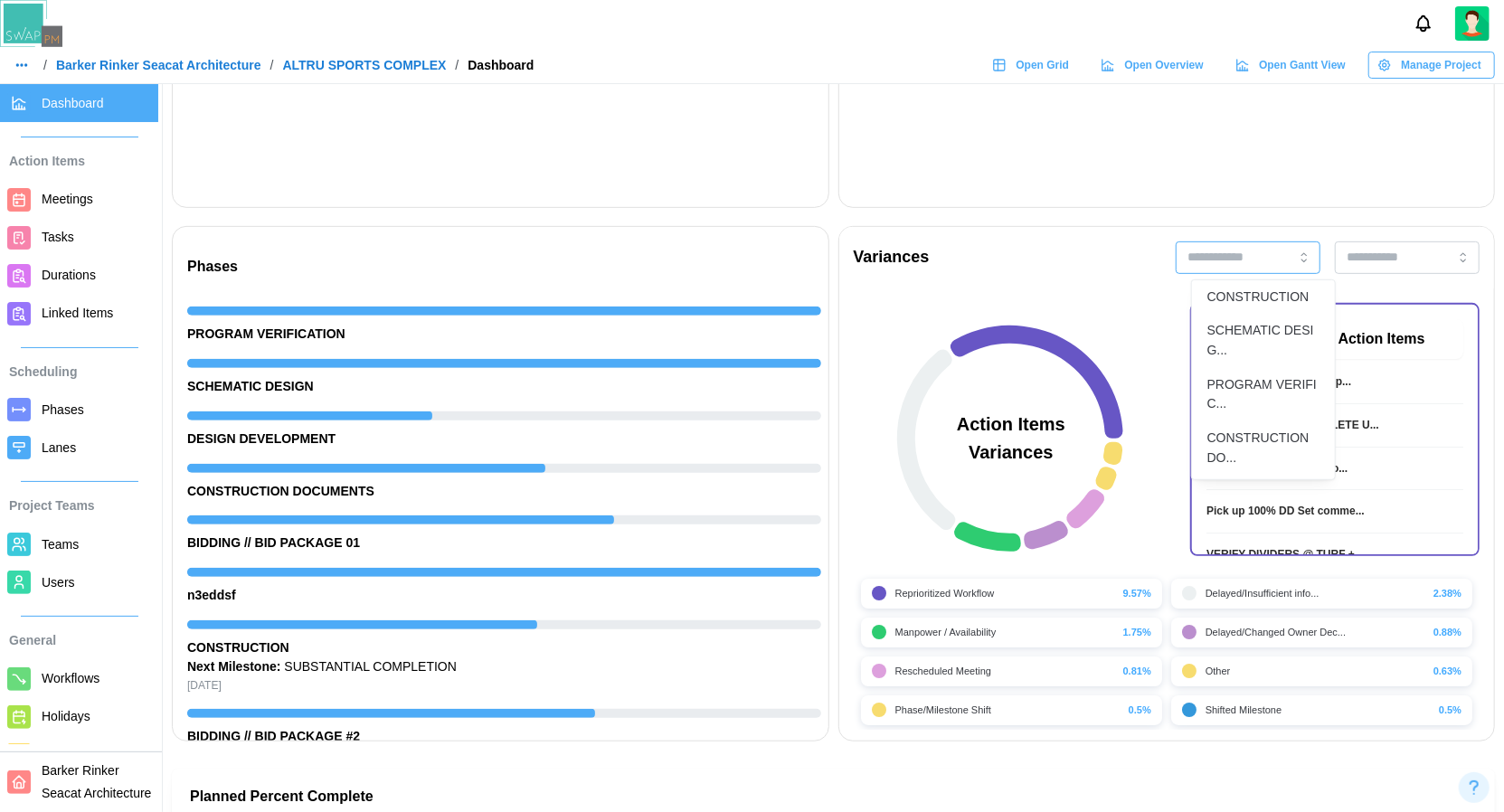click at bounding box center (1248, 258) 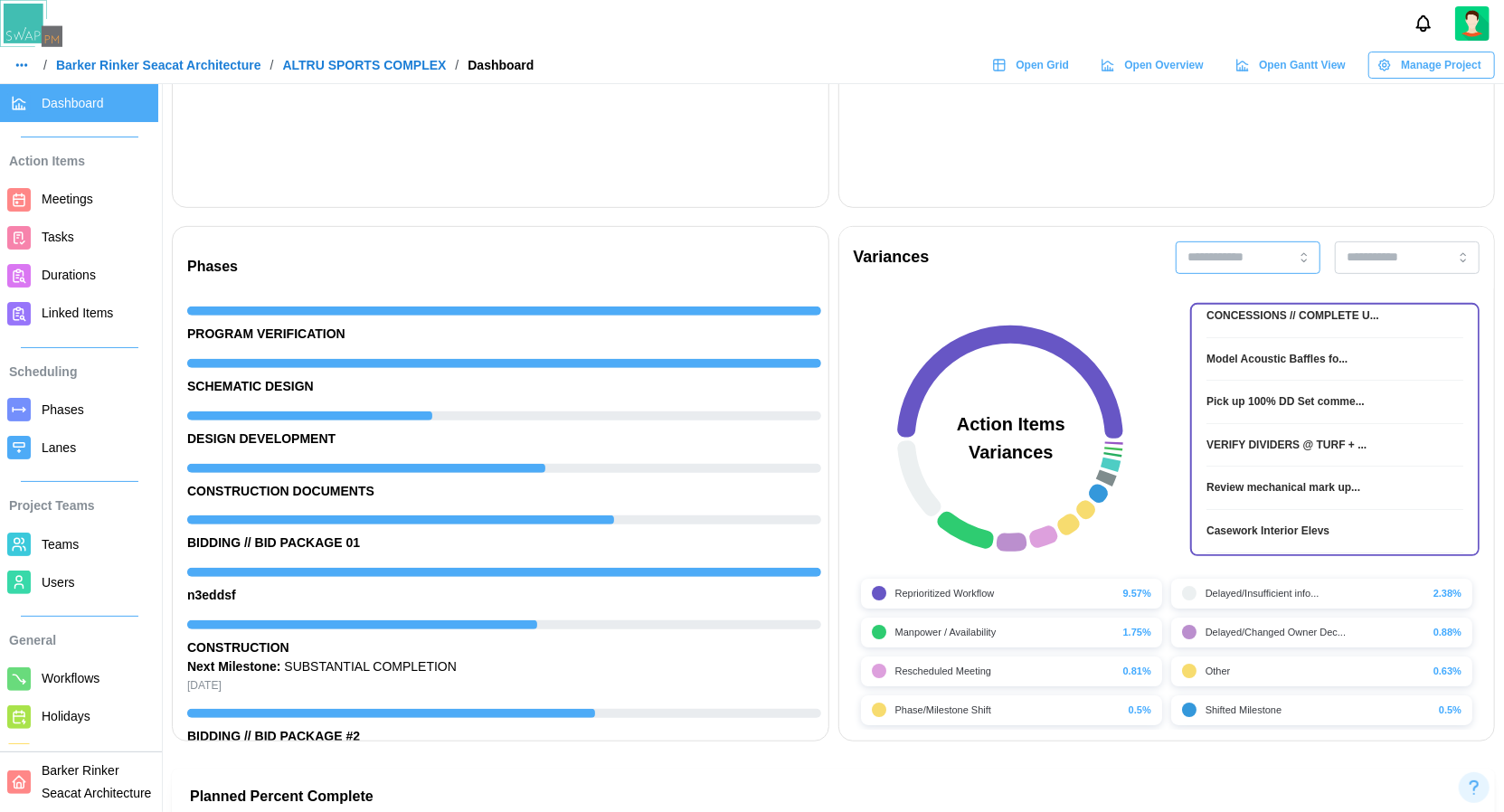 scroll, scrollTop: 0, scrollLeft: 0, axis: both 